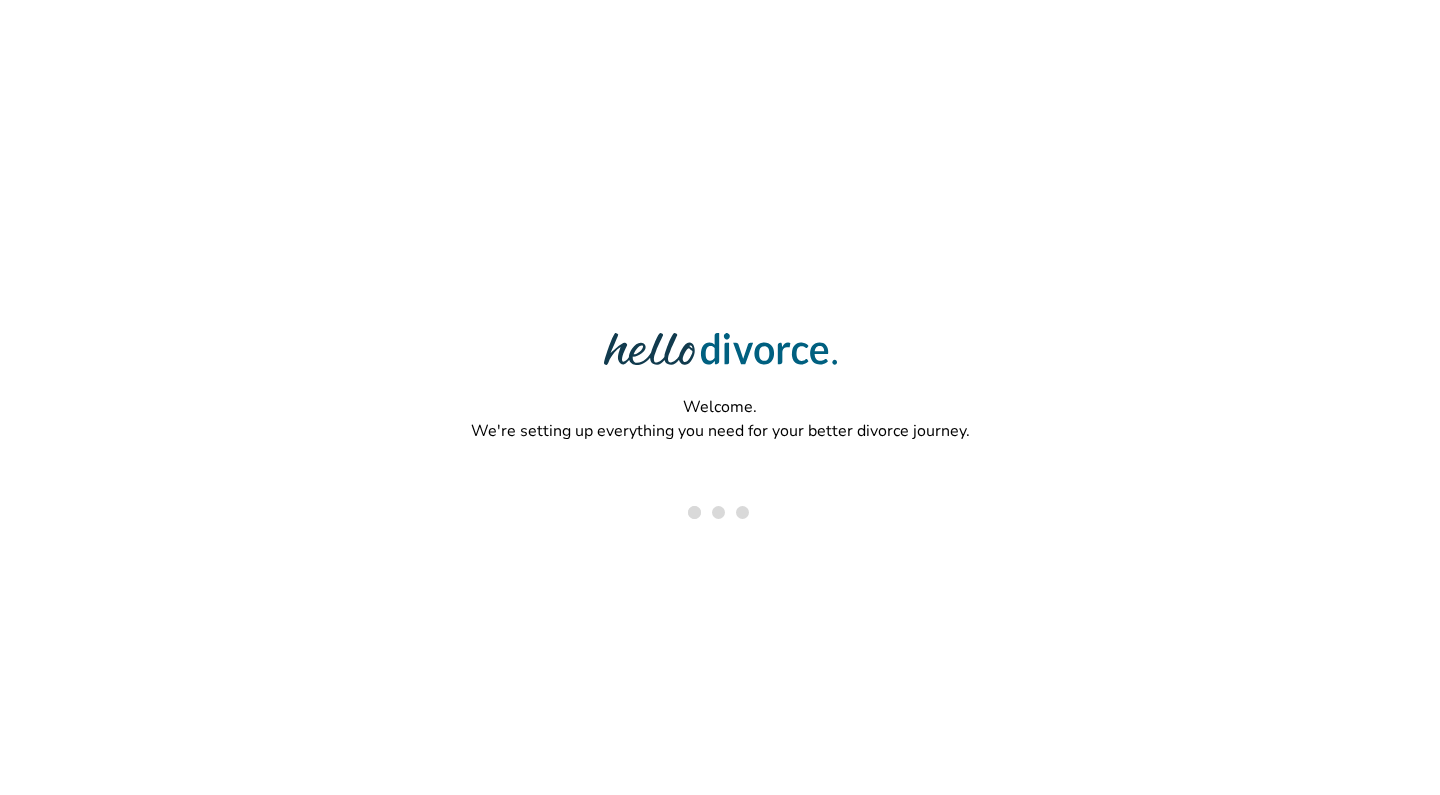 scroll, scrollTop: 0, scrollLeft: 0, axis: both 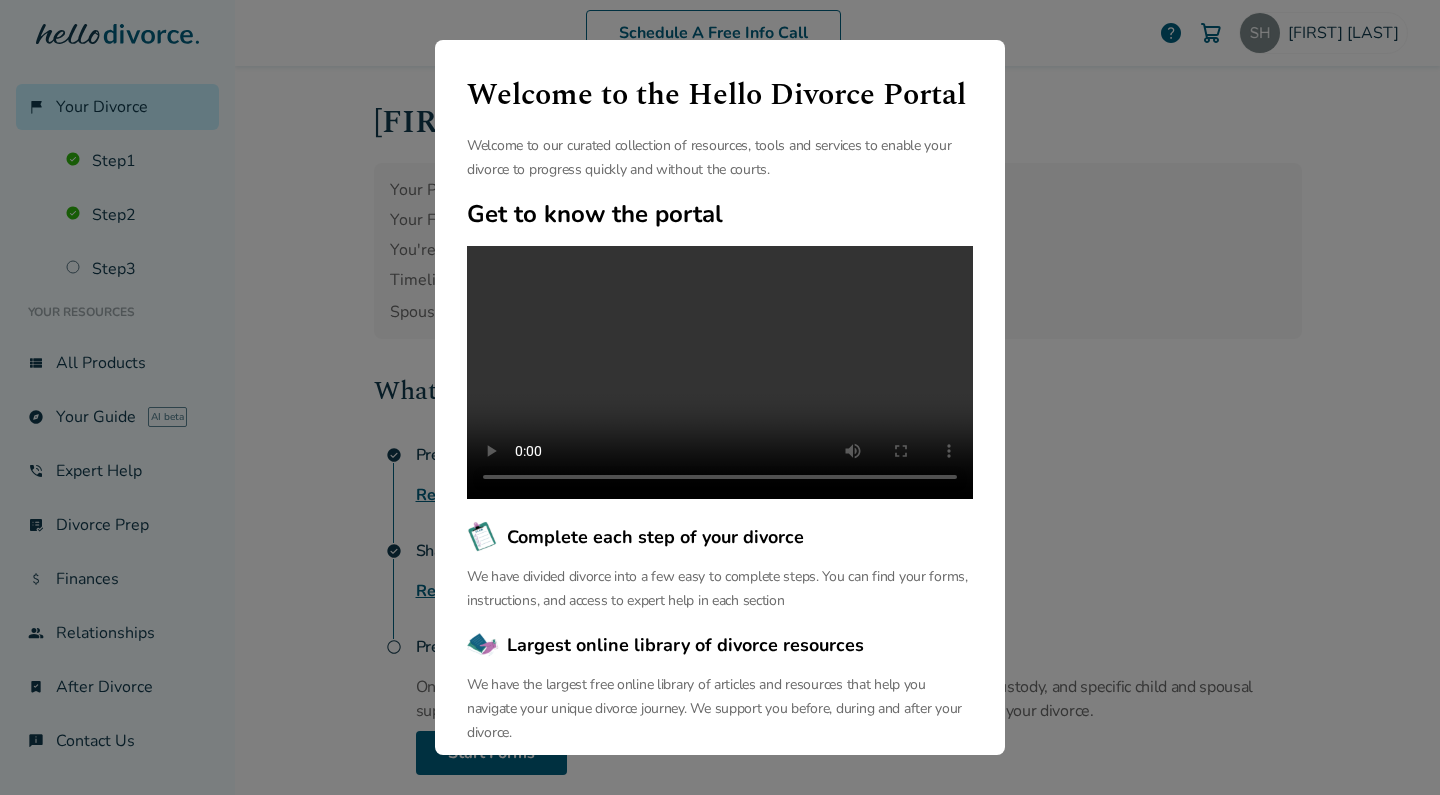 click on "Welcome to the Hello Divorce Portal Welcome to our curated collection of resources, tools and services to enable your divorce to progress quickly and without the courts. Get to know the portal Complete each step of your divorce We have divided divorce into a few easy to complete steps. You can find your forms, instructions, and access to expert help in each section Largest online library of divorce resources We have the largest free online library of articles and resources that help you navigate your unique divorce journey. We support you before, during and after your divorce. Continue" at bounding box center [720, 397] 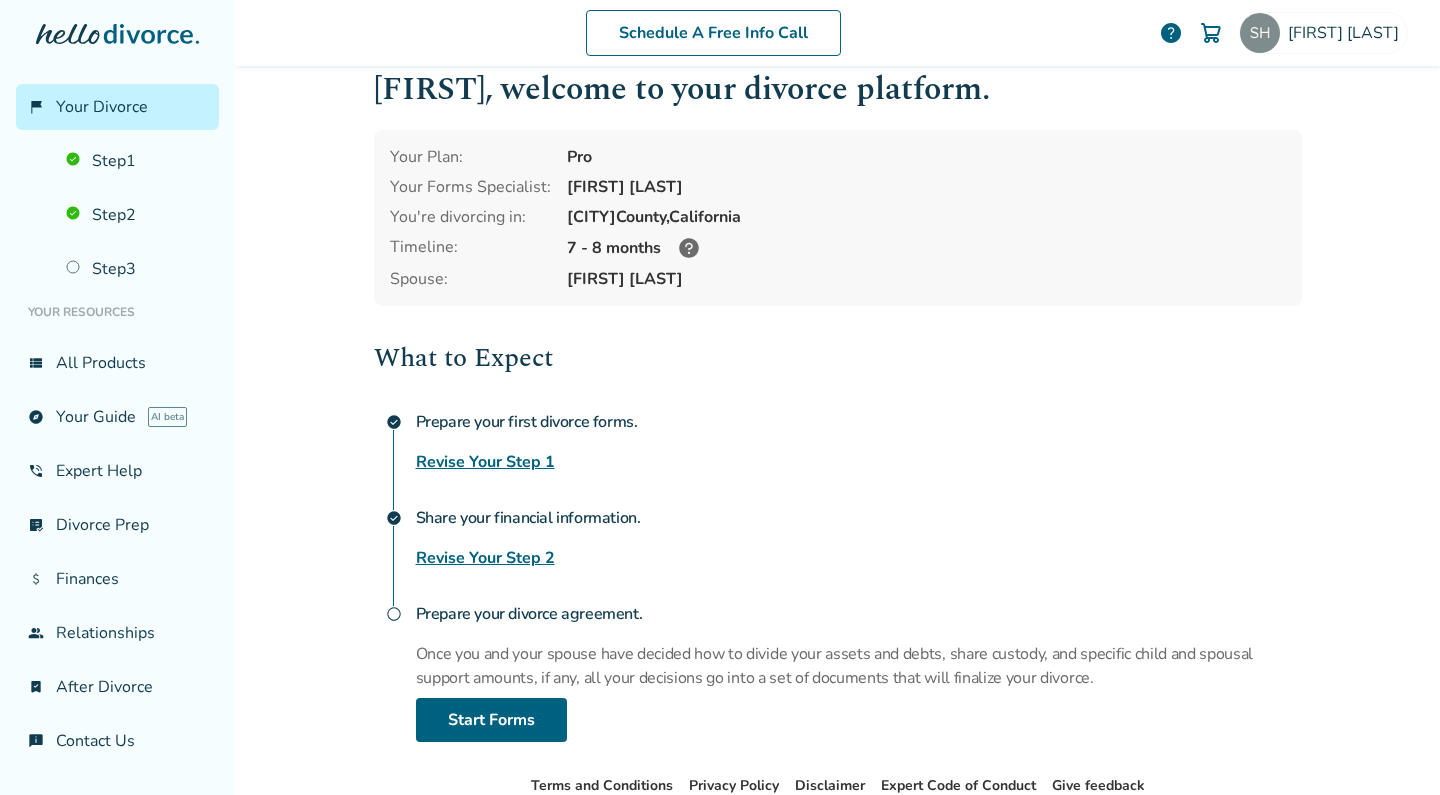 scroll, scrollTop: 20, scrollLeft: 0, axis: vertical 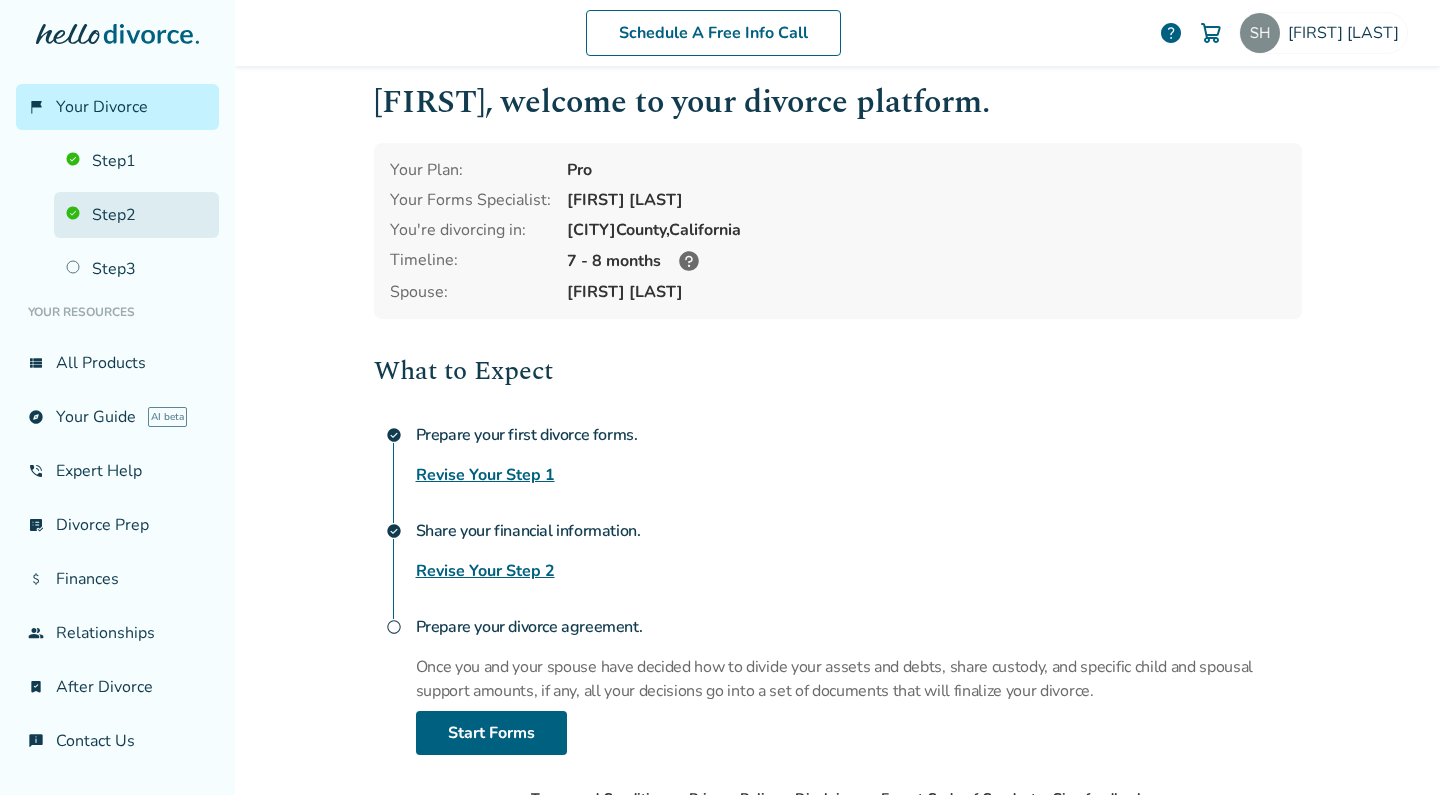 click on "Step  2" at bounding box center (136, 215) 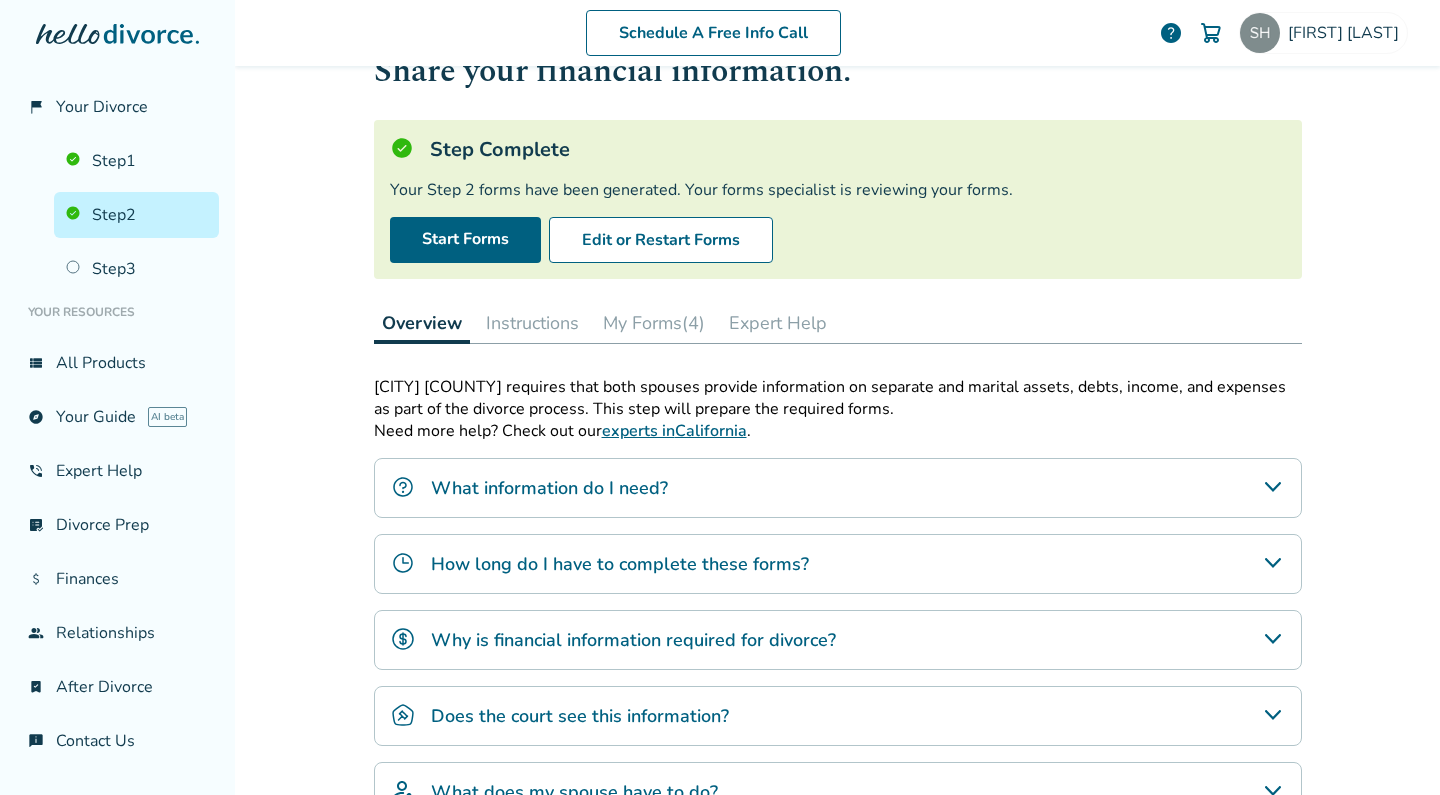 scroll, scrollTop: 71, scrollLeft: 0, axis: vertical 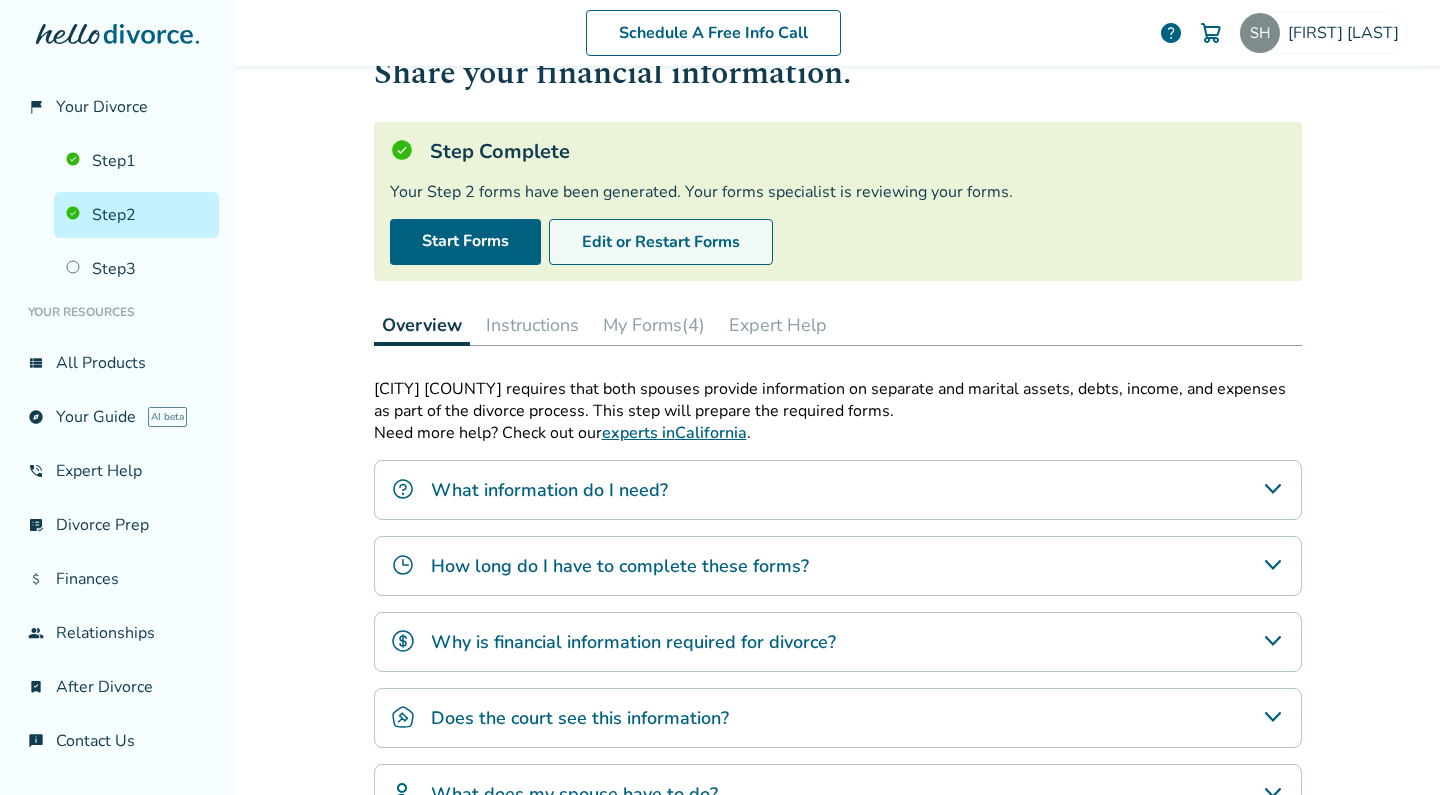 click on "Edit or Restart Forms" at bounding box center [661, 242] 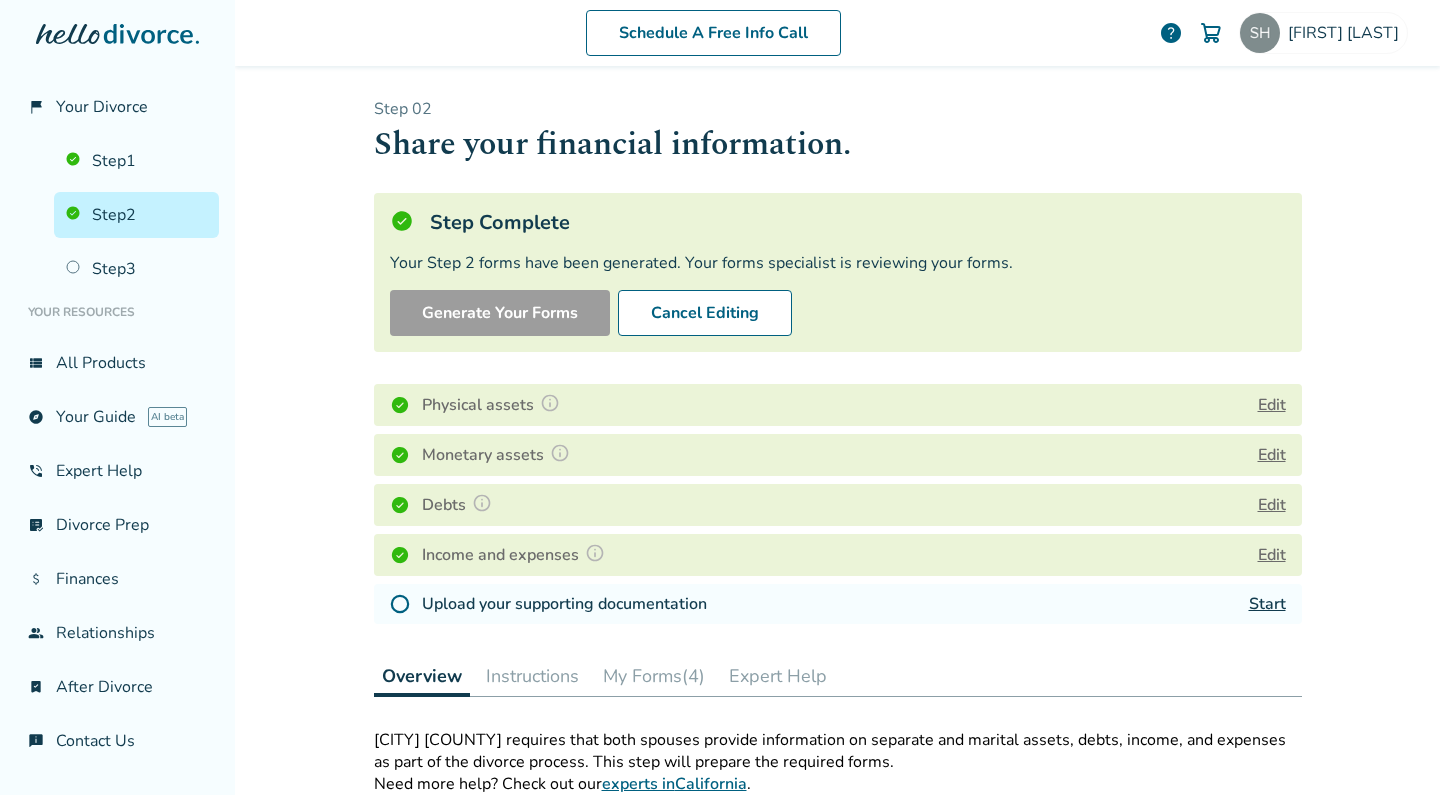 scroll, scrollTop: 69, scrollLeft: 0, axis: vertical 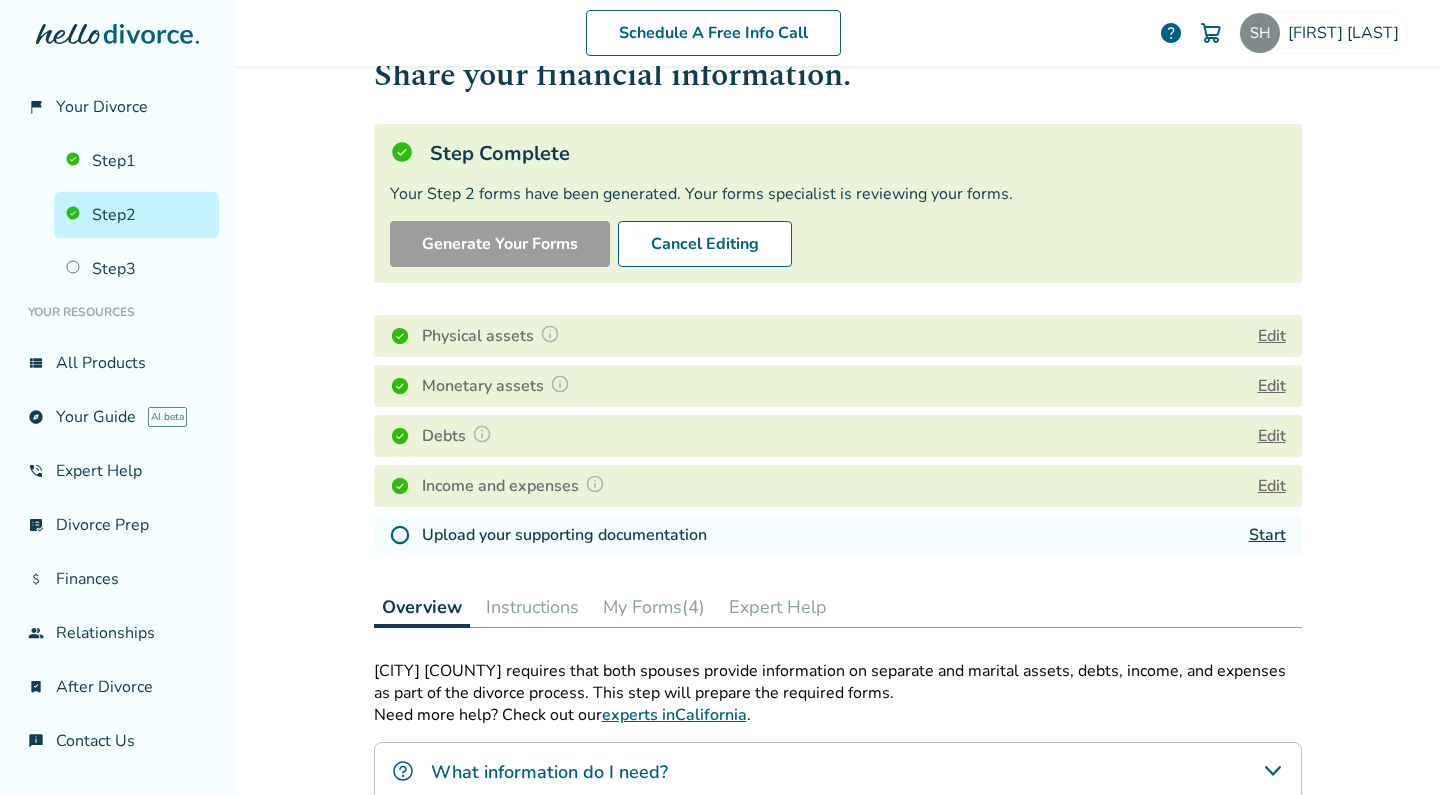 click on "Start" at bounding box center (1267, 535) 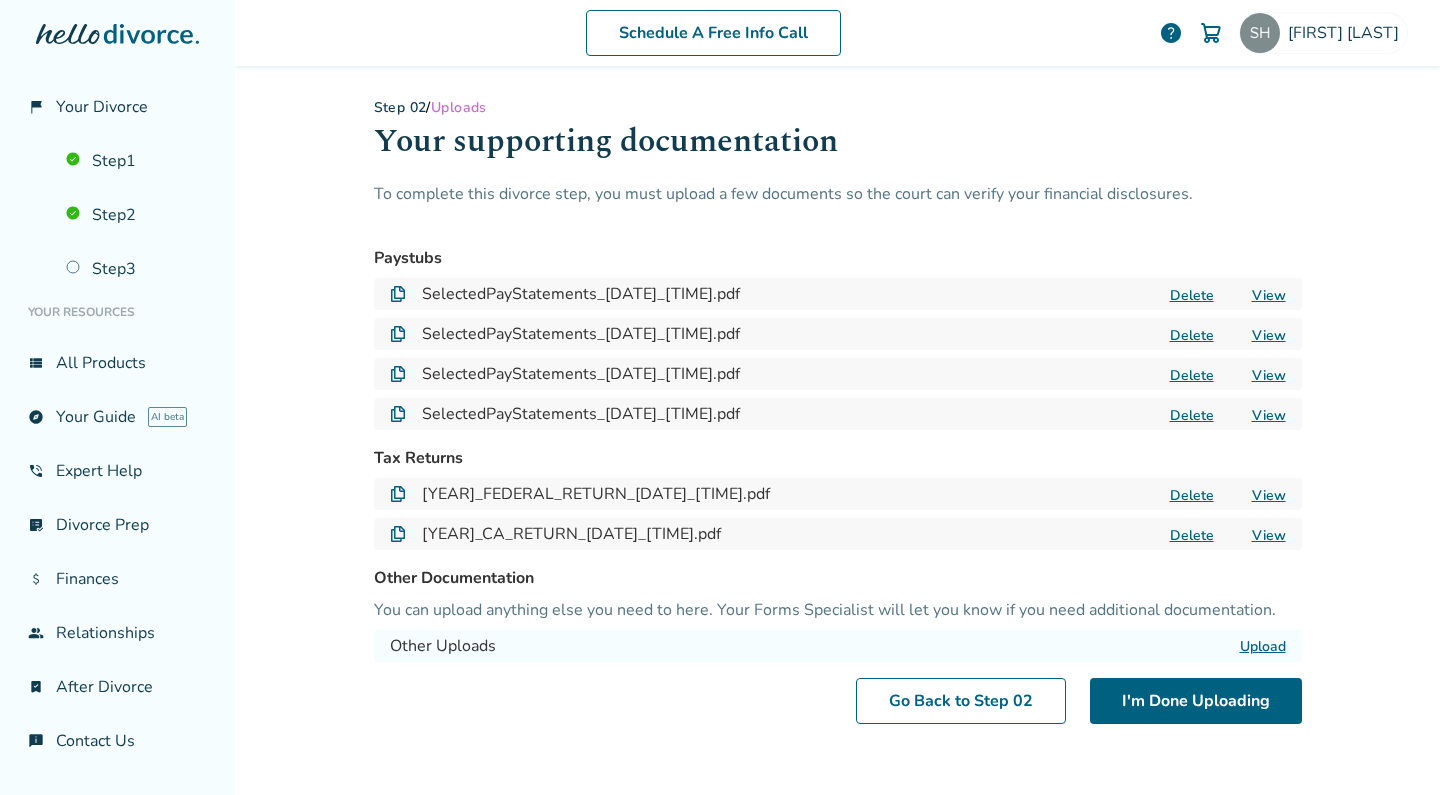 scroll, scrollTop: 0, scrollLeft: 0, axis: both 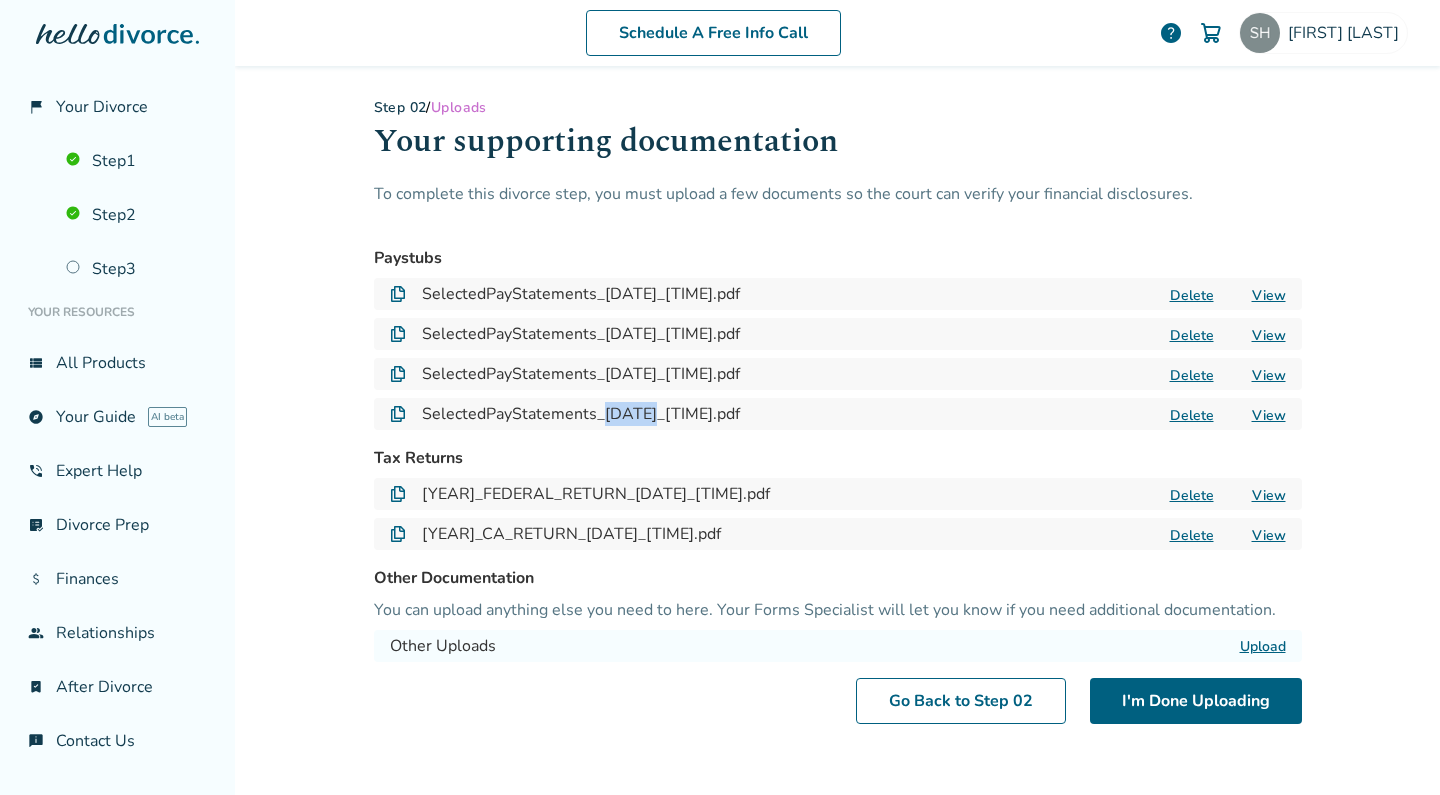 drag, startPoint x: 602, startPoint y: 408, endPoint x: 662, endPoint y: 408, distance: 60 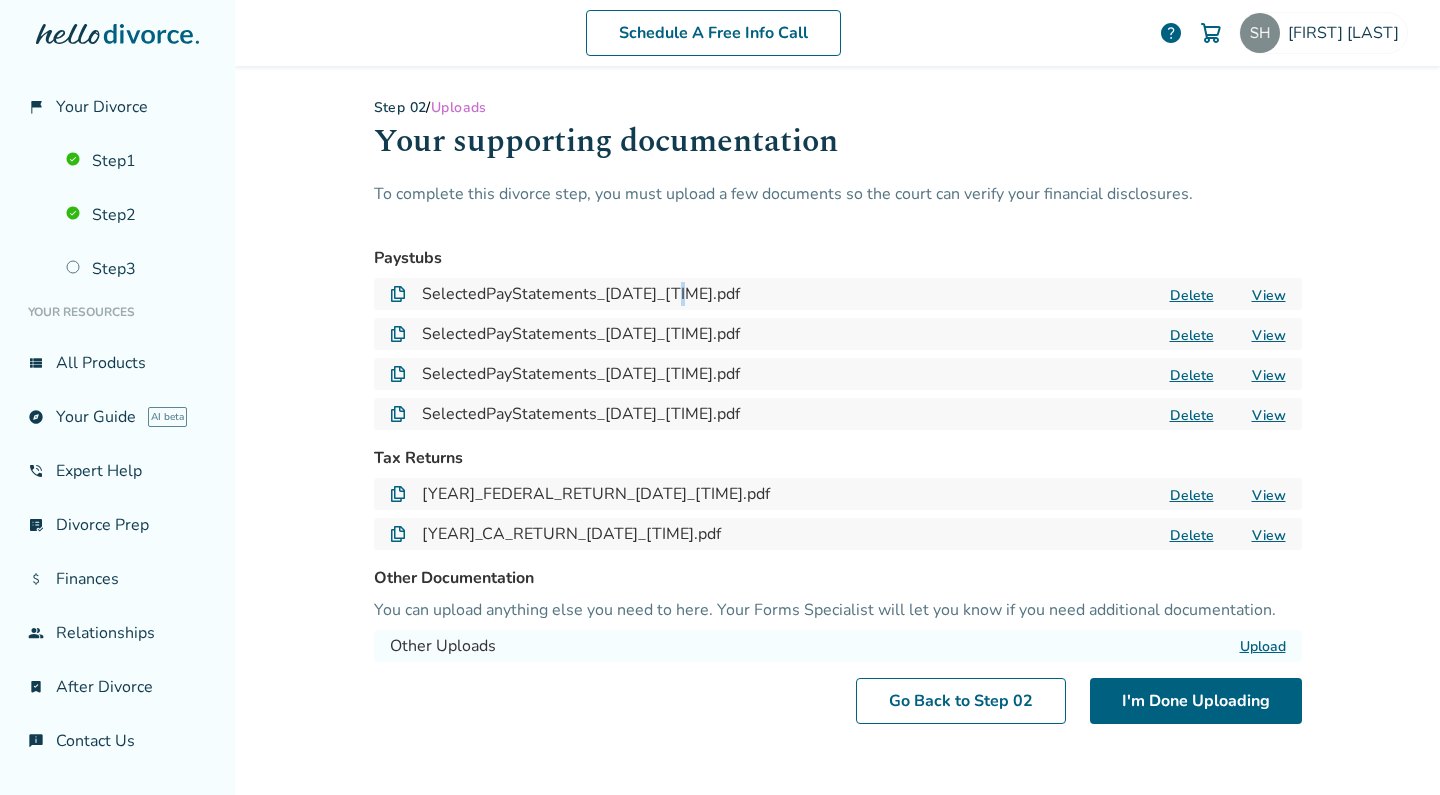 drag, startPoint x: 687, startPoint y: 298, endPoint x: 699, endPoint y: 298, distance: 12 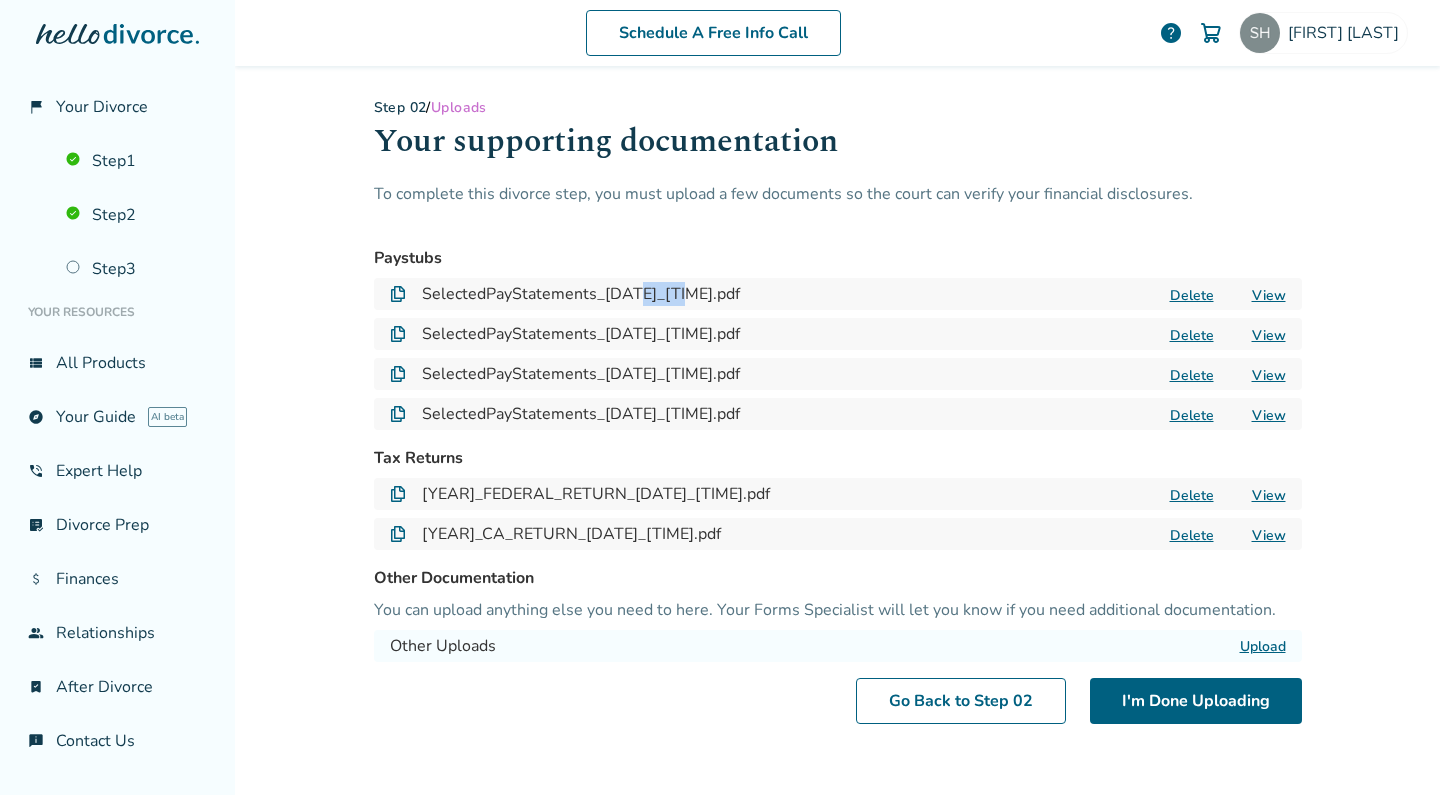 drag, startPoint x: 637, startPoint y: 294, endPoint x: 696, endPoint y: 289, distance: 59.211487 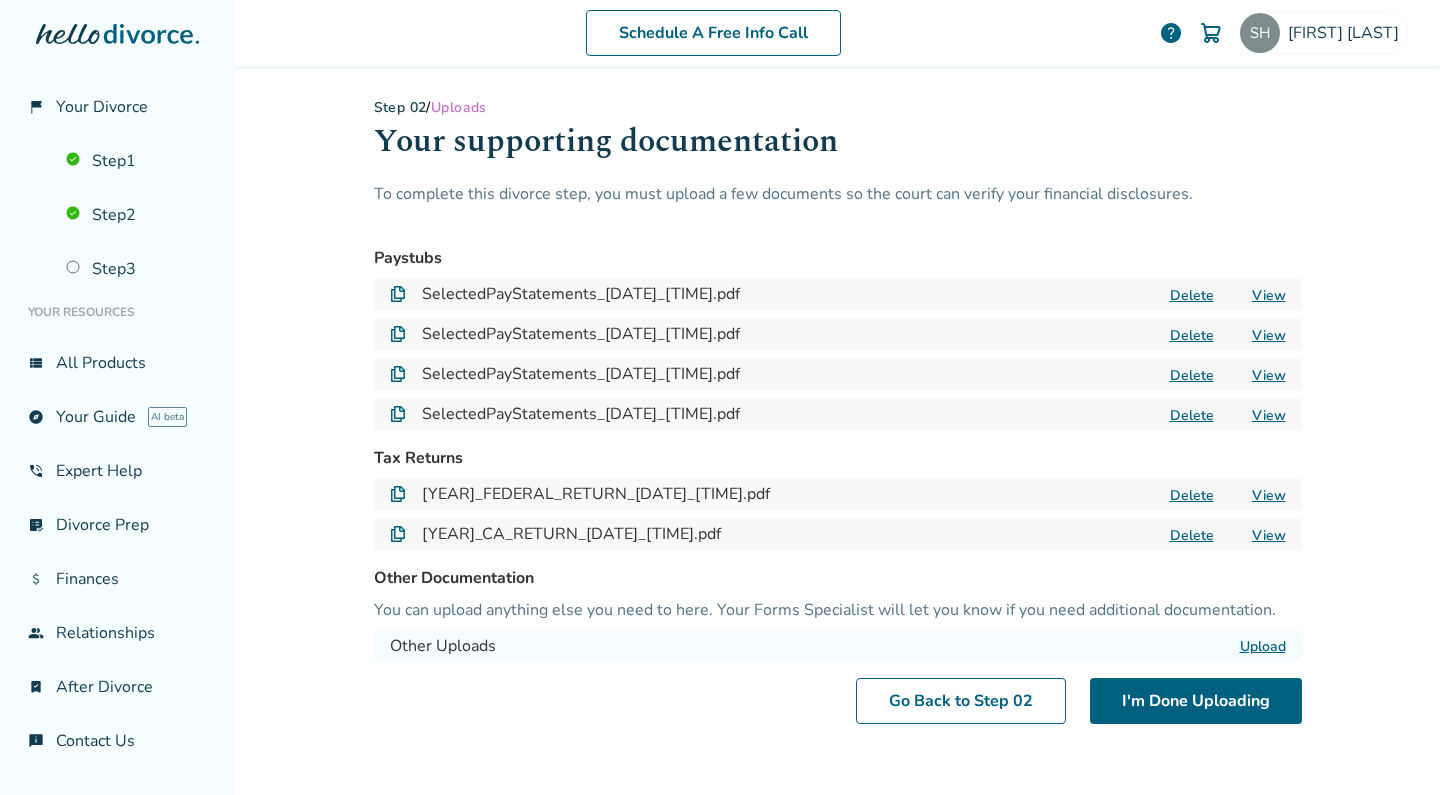 click on "Paystubs SelectedPayStatements_[DATE]_[TIME].pdf Delete View SelectedPayStatements_[DATE]_[TIME].pdf Delete View SelectedPayStatements_[DATE]_[TIME].pdf Delete View SelectedPayStatements_[DATE]_[TIME].pdf Delete View" at bounding box center (838, 338) 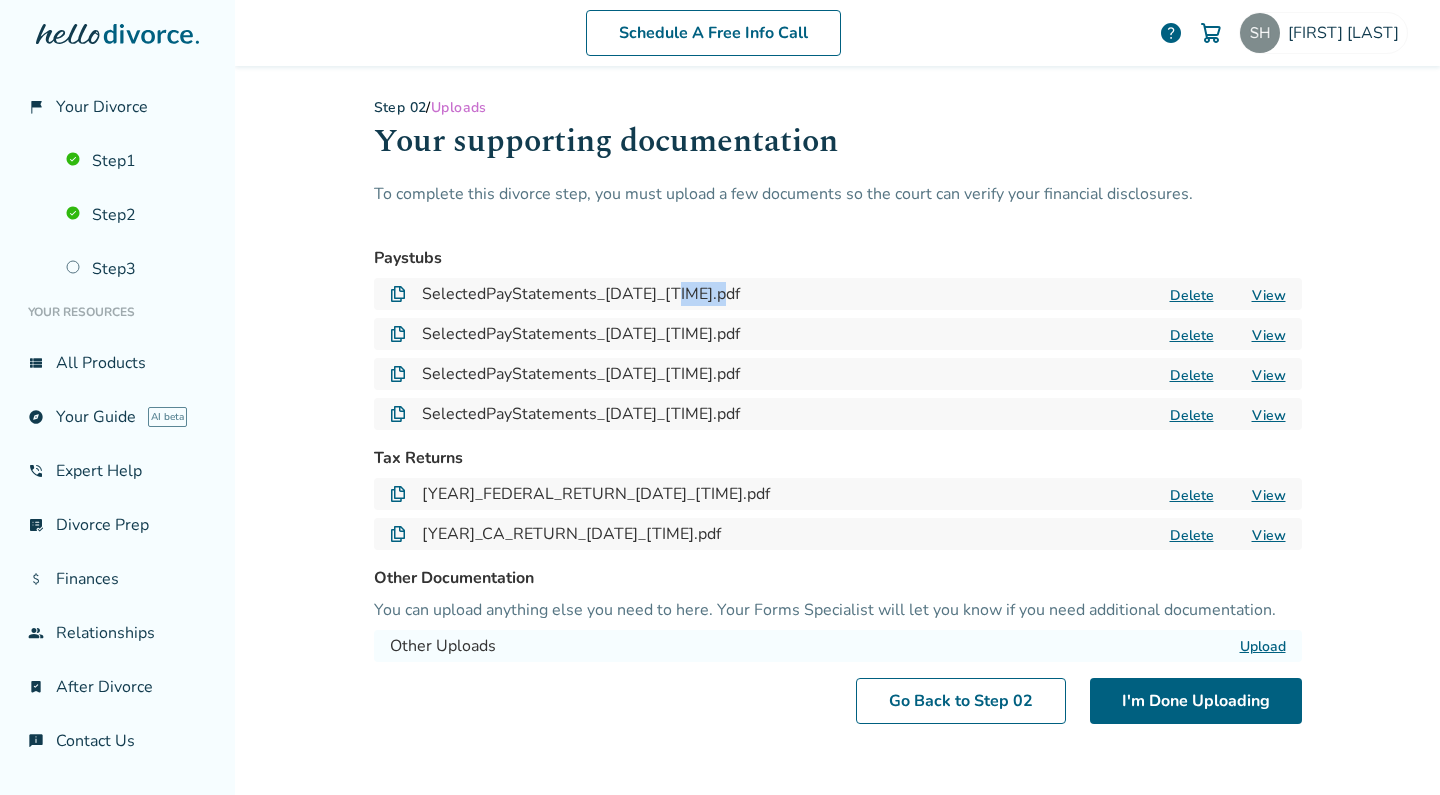 drag, startPoint x: 685, startPoint y: 293, endPoint x: 740, endPoint y: 292, distance: 55.00909 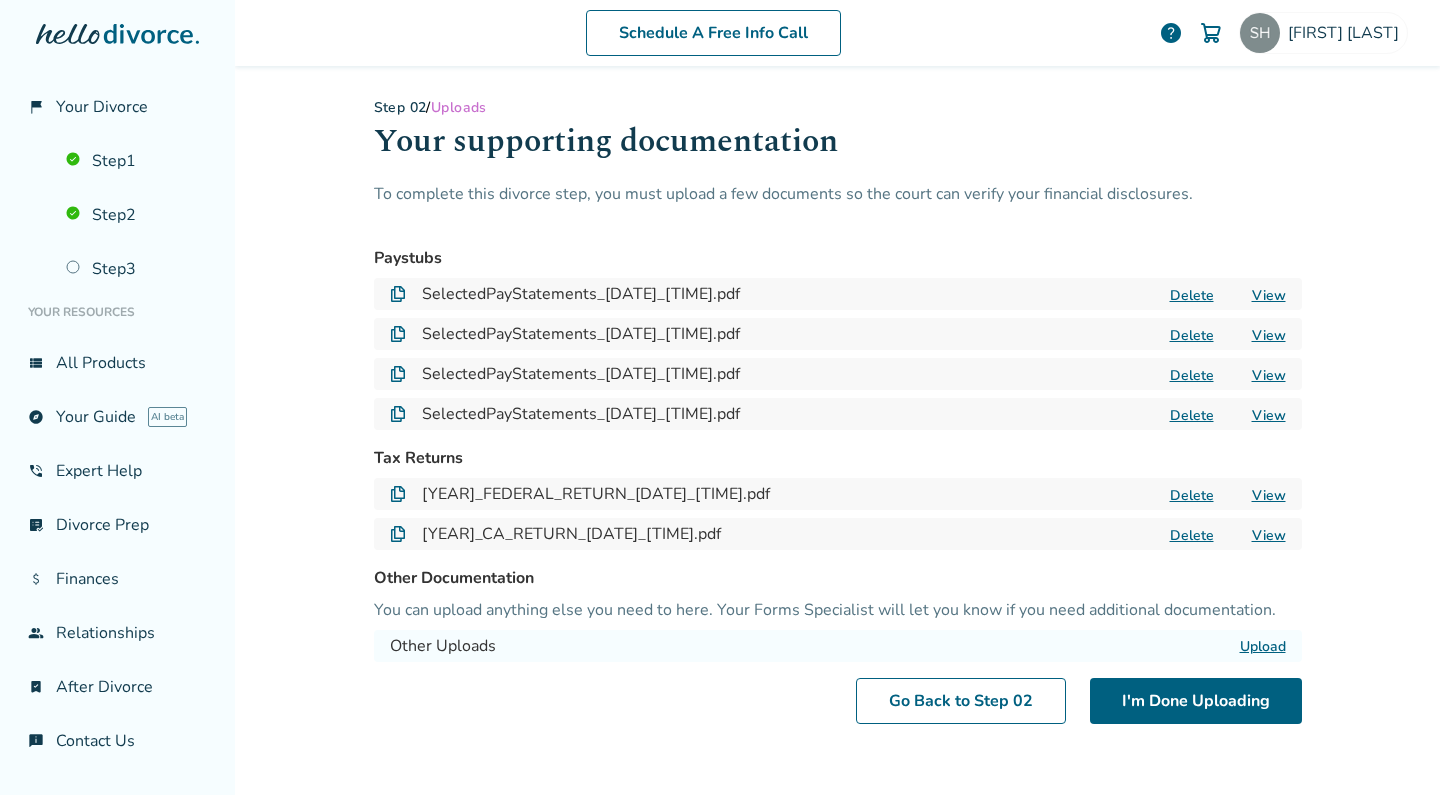 click on "Paystubs" at bounding box center [838, 258] 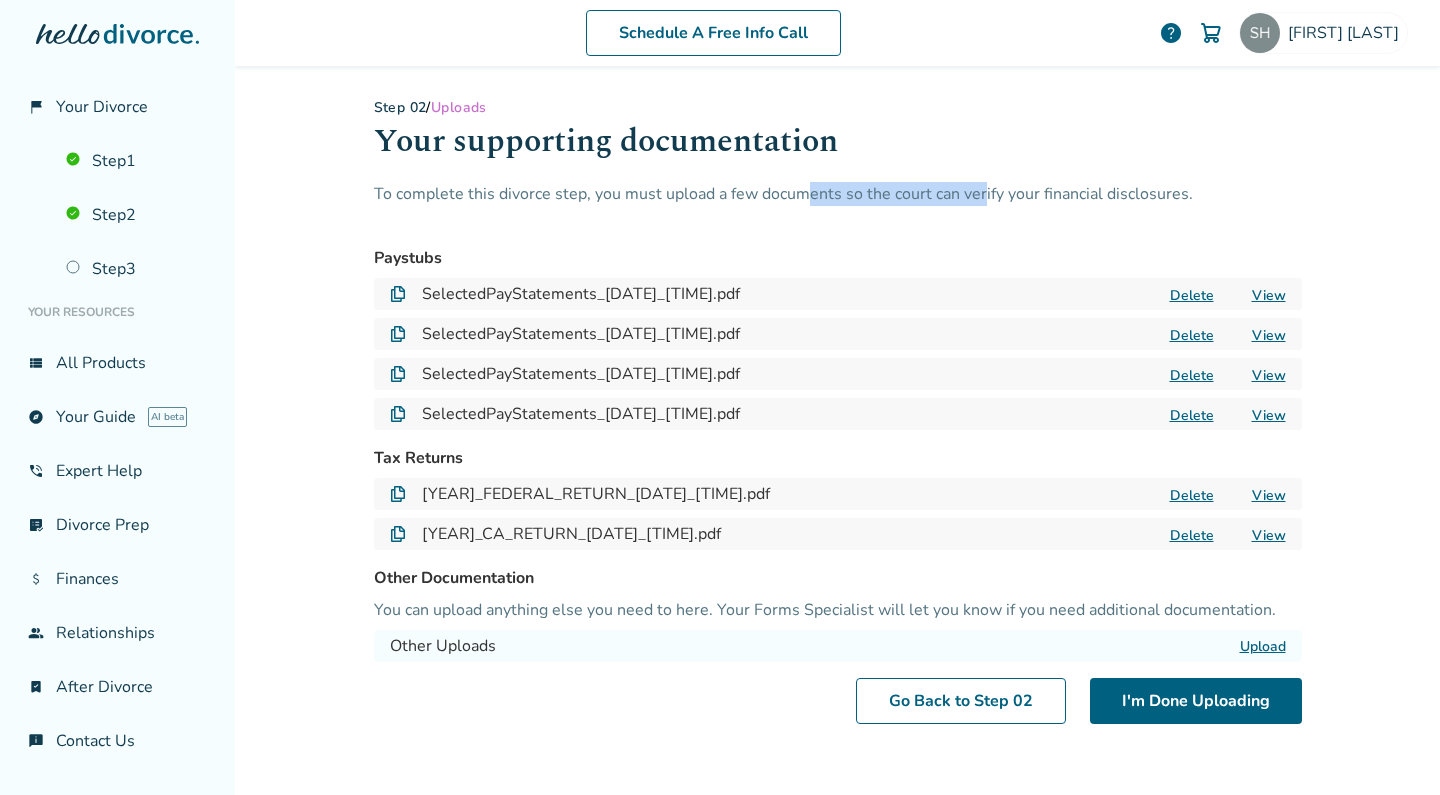 drag, startPoint x: 806, startPoint y: 204, endPoint x: 981, endPoint y: 204, distance: 175 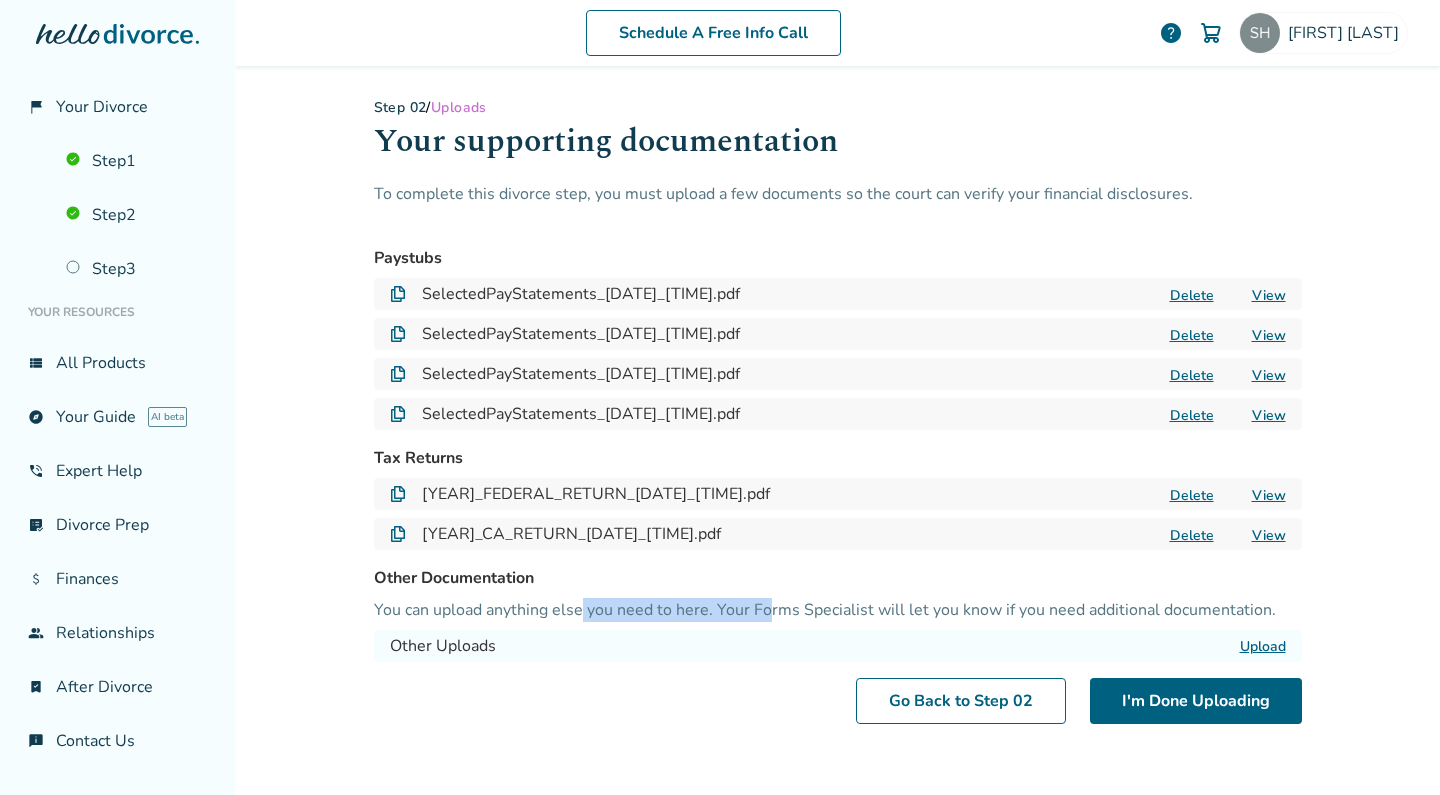 drag, startPoint x: 599, startPoint y: 620, endPoint x: 765, endPoint y: 620, distance: 166 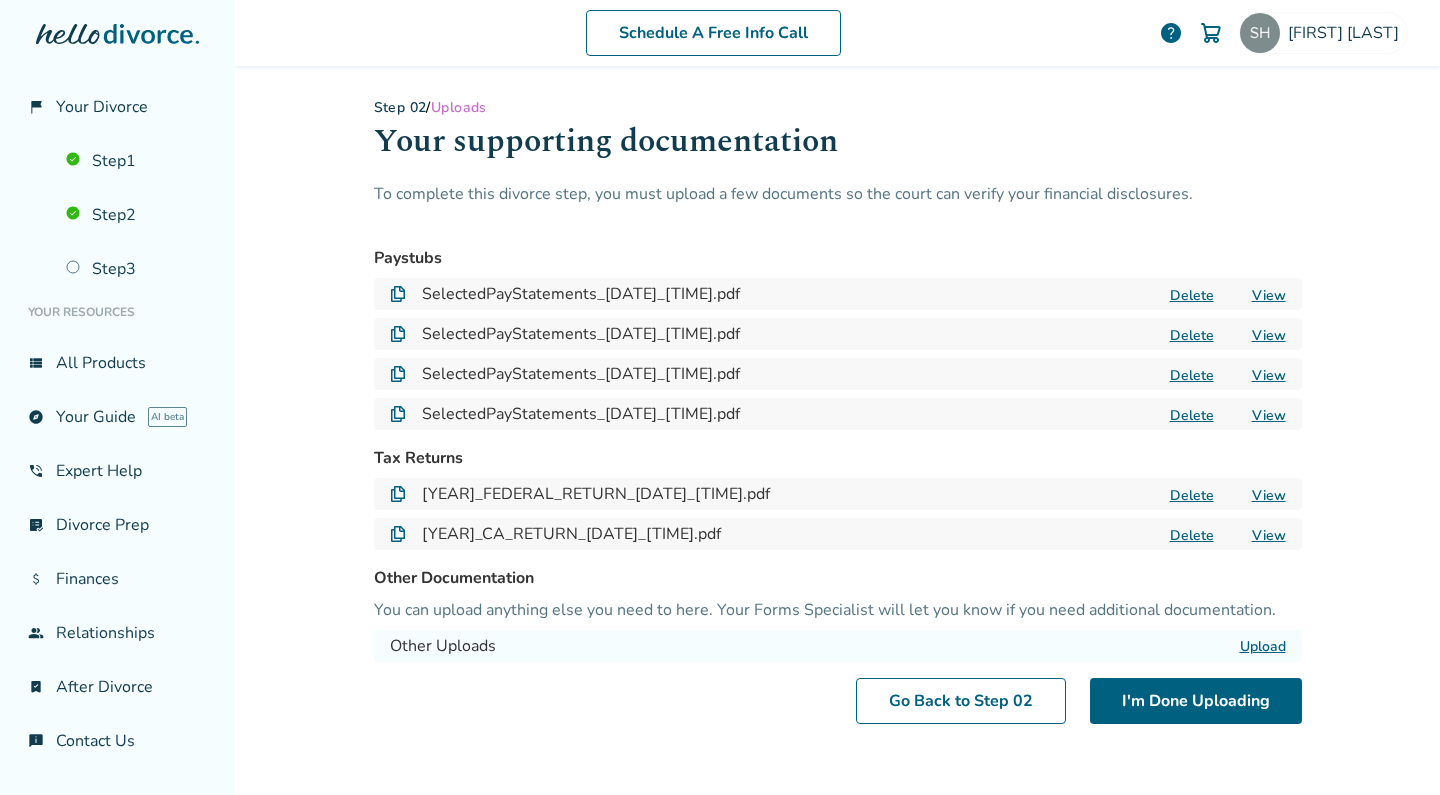 click on "Delete" at bounding box center [1192, 295] 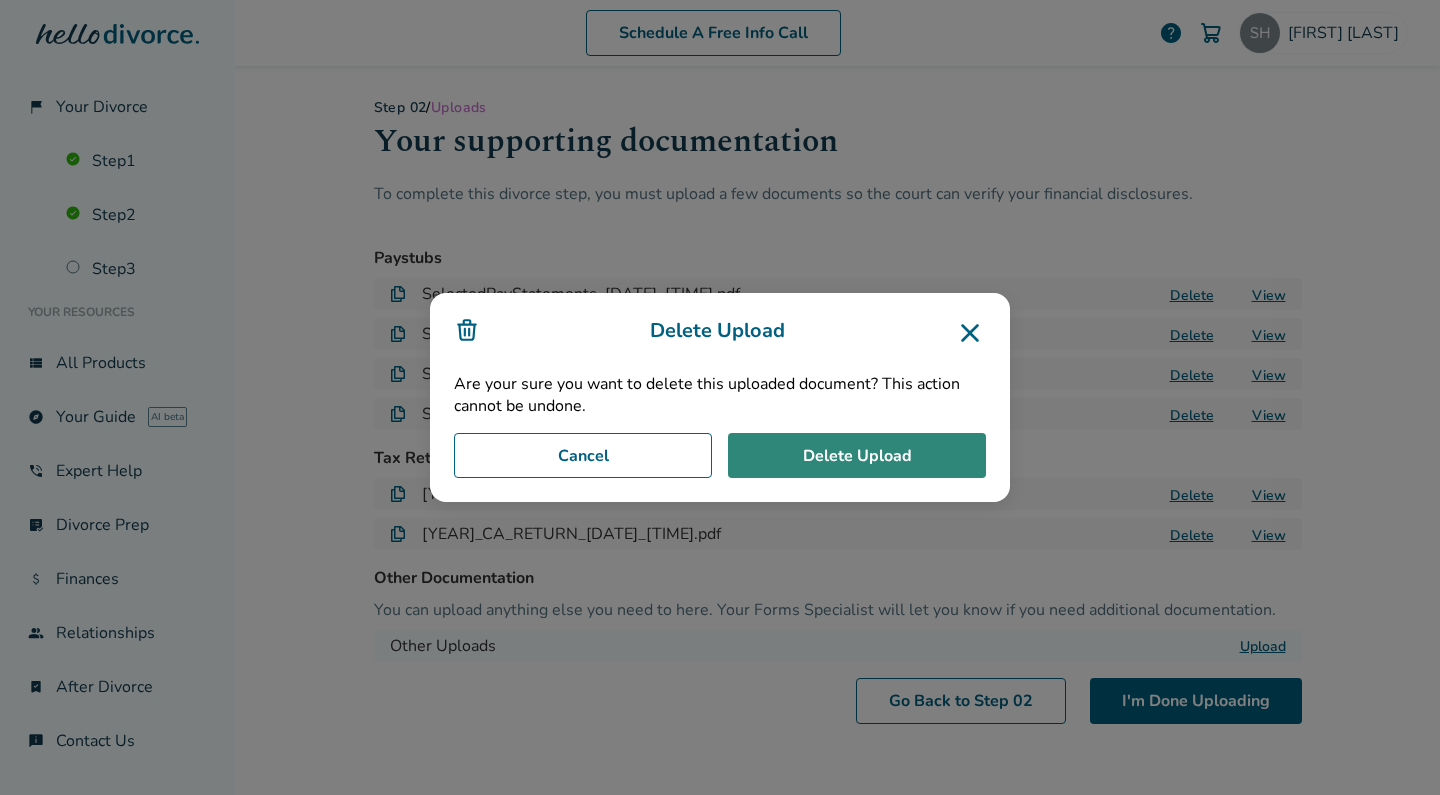 click on "Delete Upload" at bounding box center [857, 456] 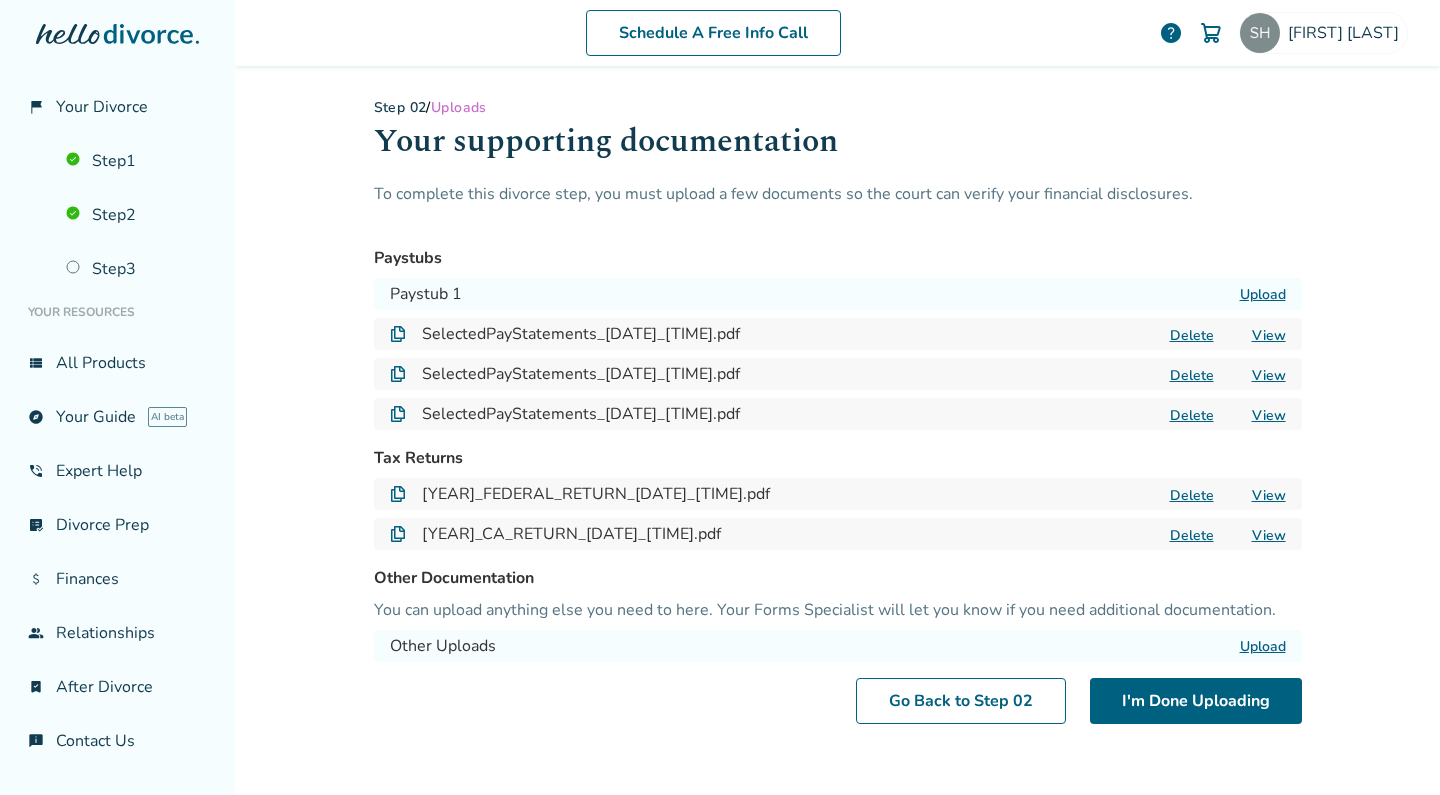 click on "Delete" at bounding box center [1192, 335] 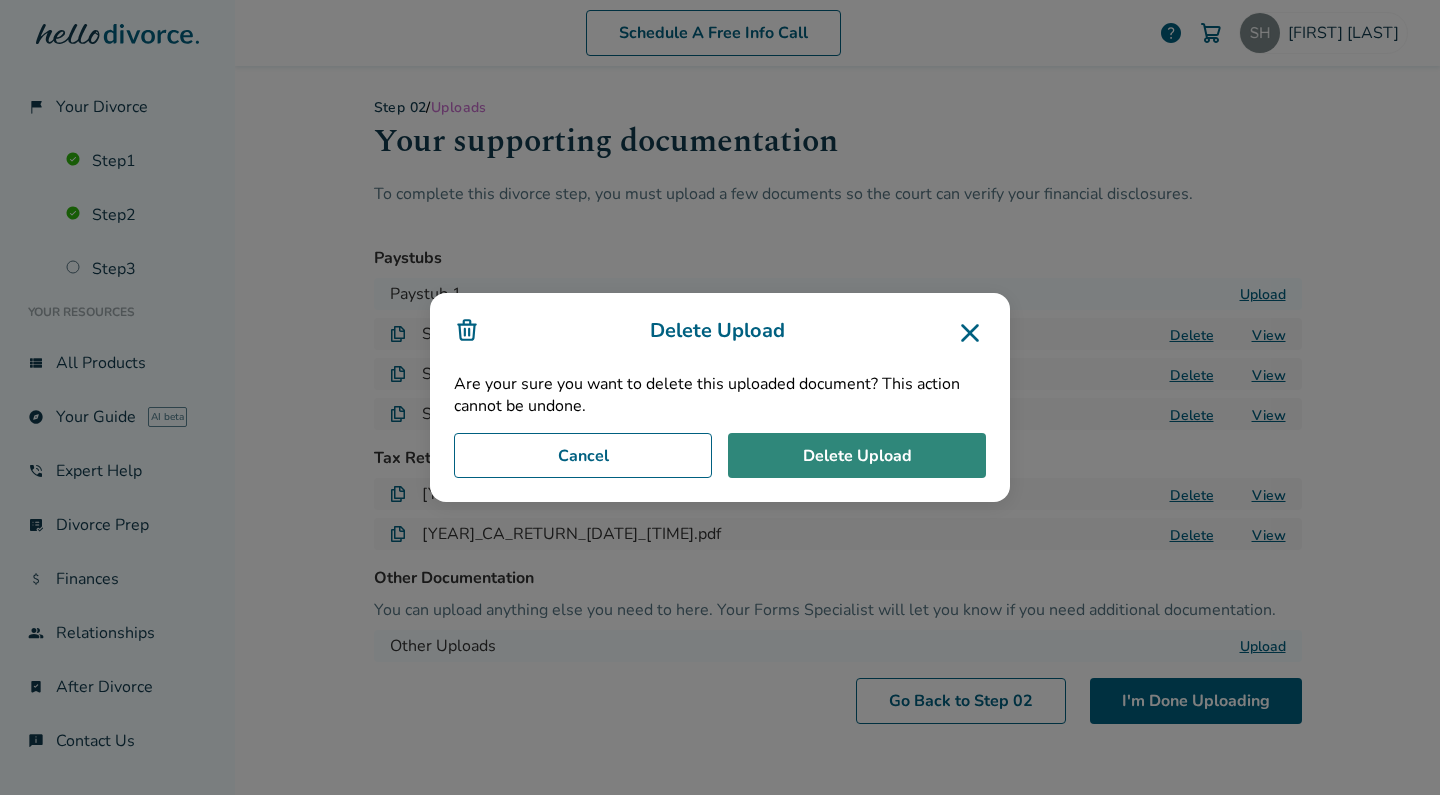 click on "Delete Upload" at bounding box center (857, 456) 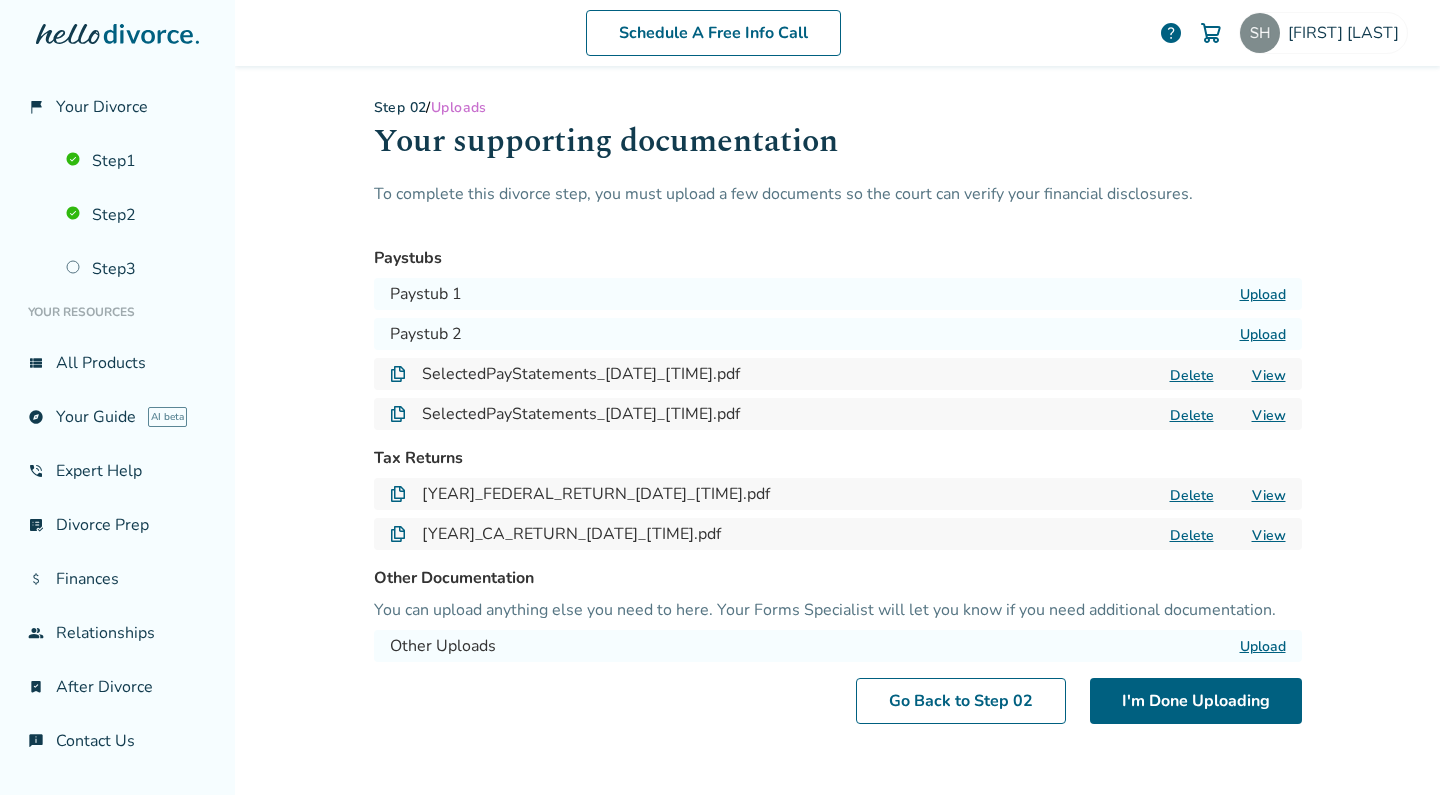 click on "Delete" at bounding box center [1192, 375] 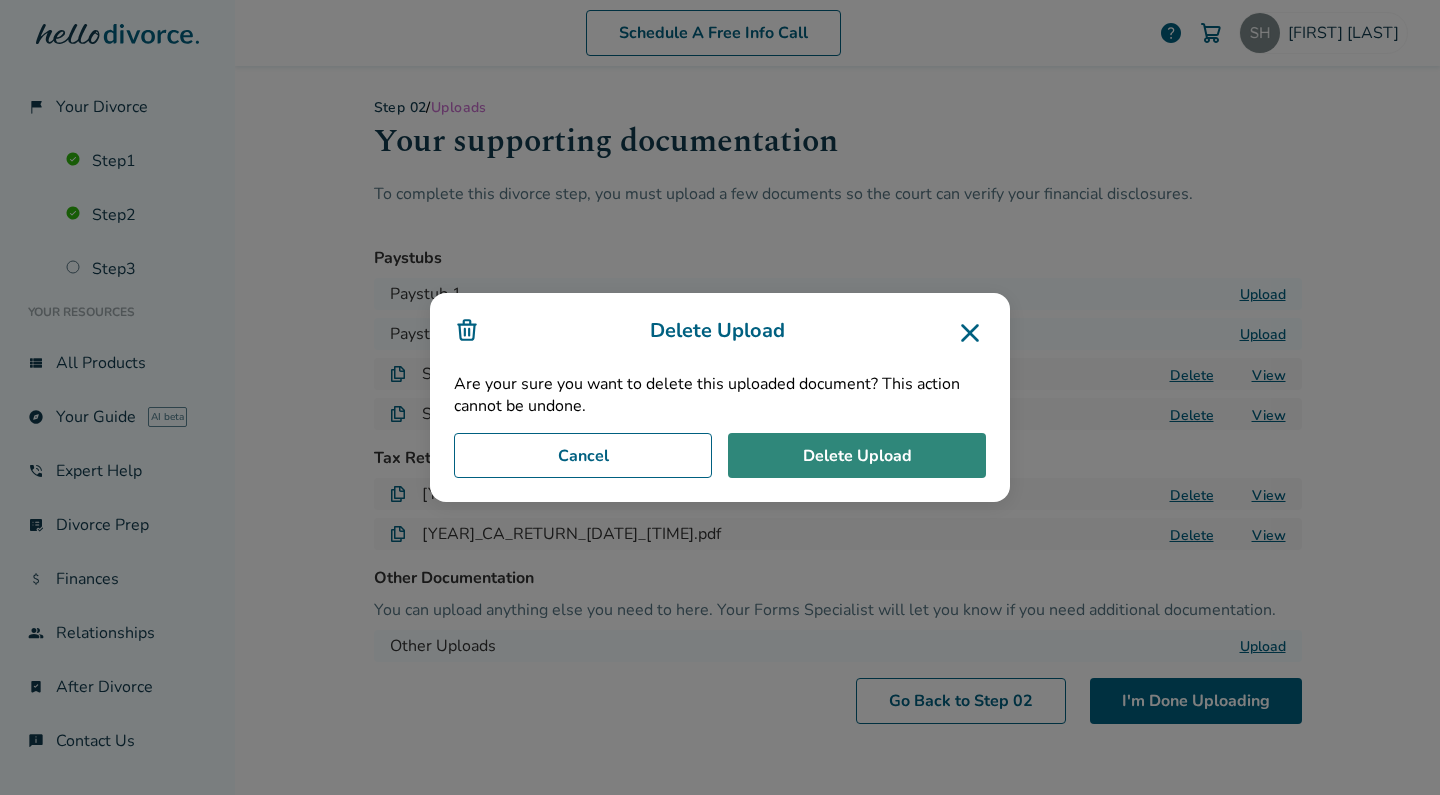 click on "Delete Upload" at bounding box center (857, 456) 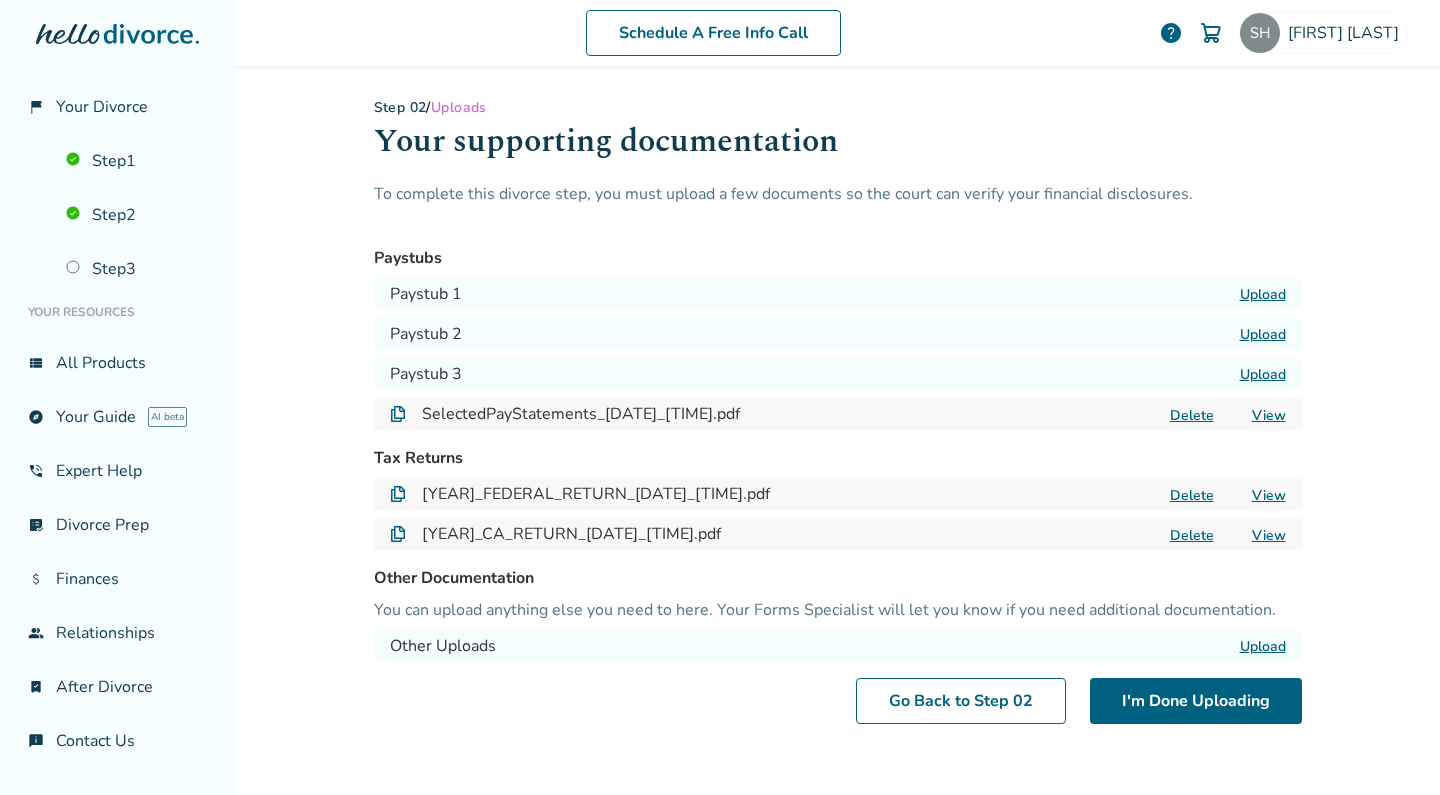 click on "Delete" at bounding box center [1192, 415] 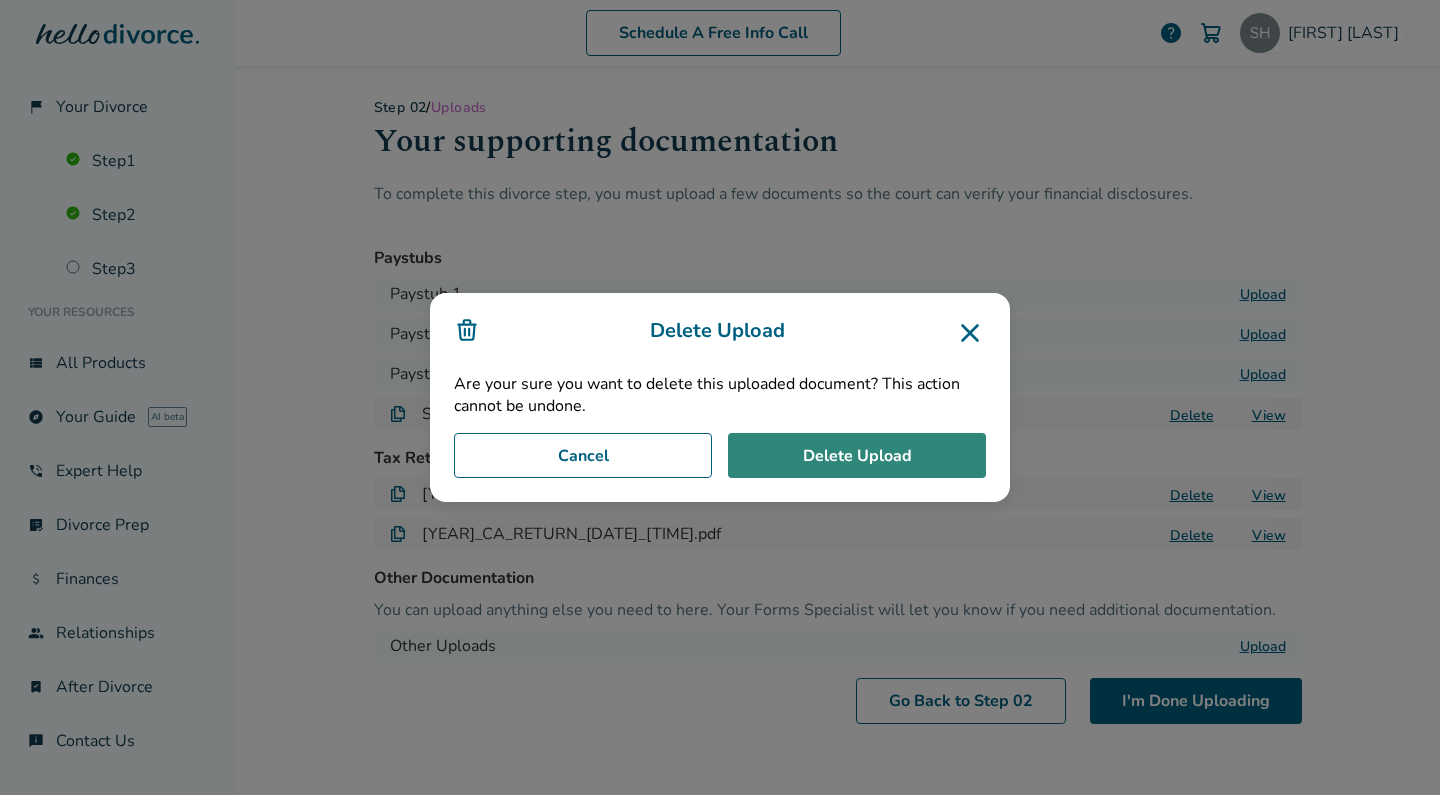 click on "Delete Upload" at bounding box center [857, 456] 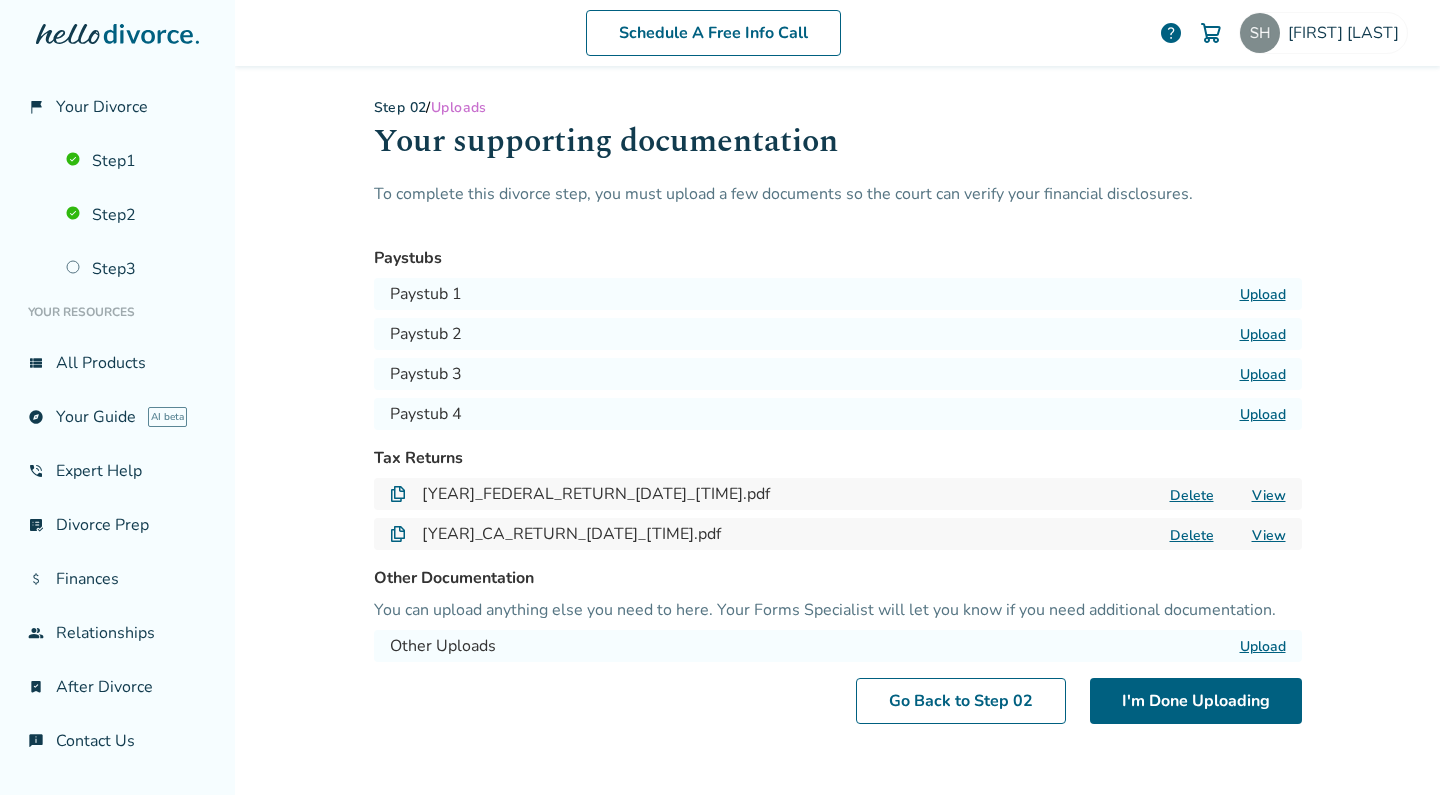 click on "Upload" at bounding box center [1263, 294] 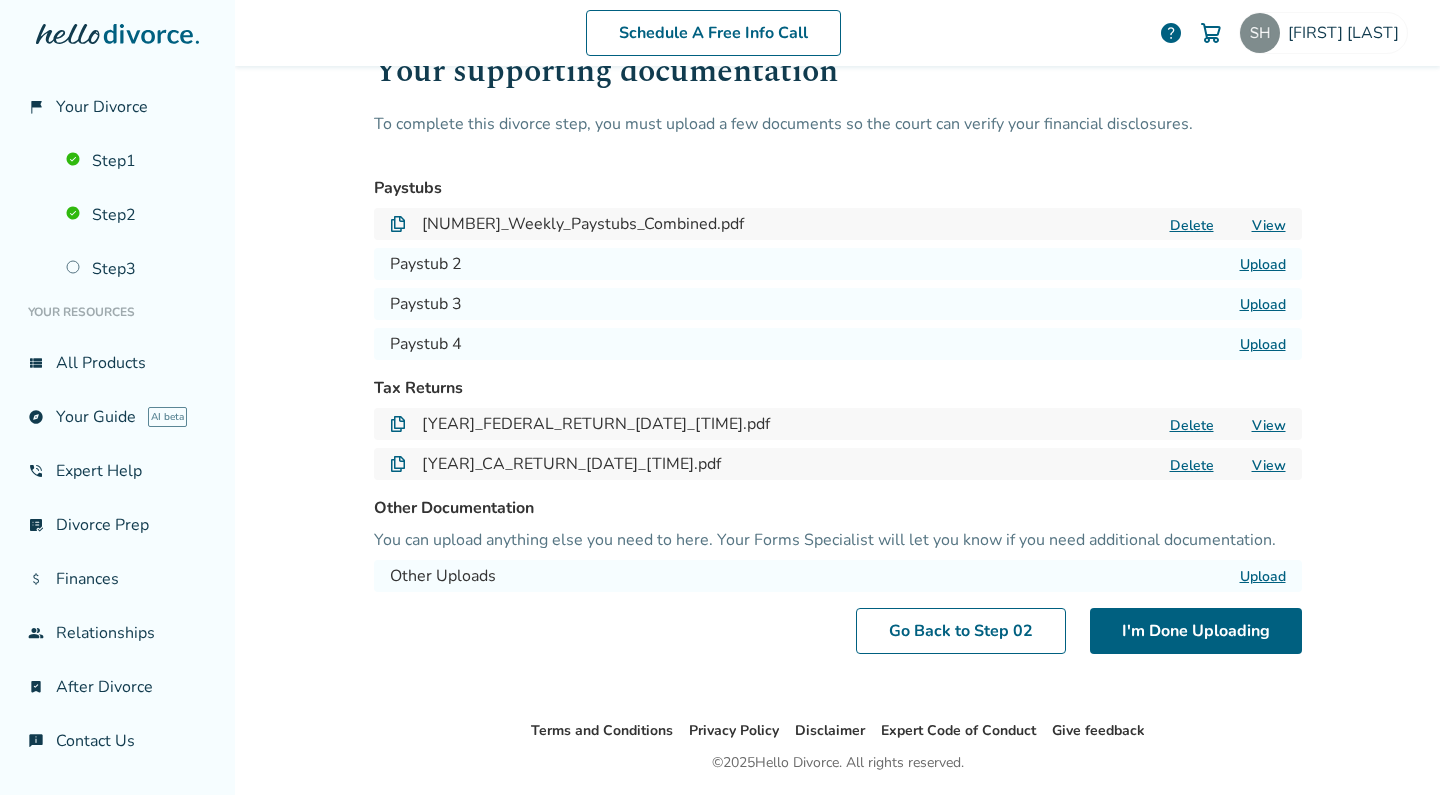 scroll, scrollTop: 64, scrollLeft: 0, axis: vertical 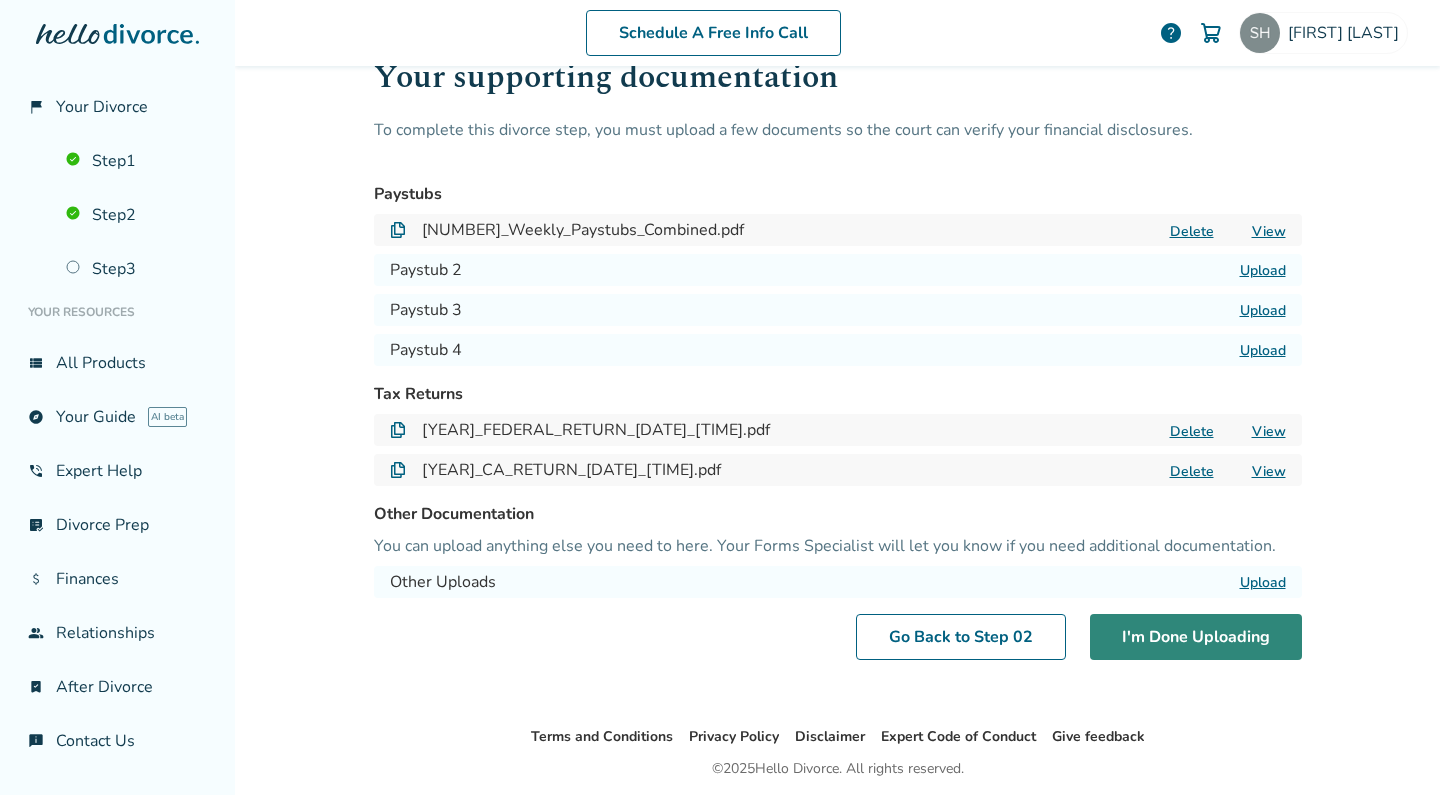 click on "I'm Done Uploading" at bounding box center [1196, 637] 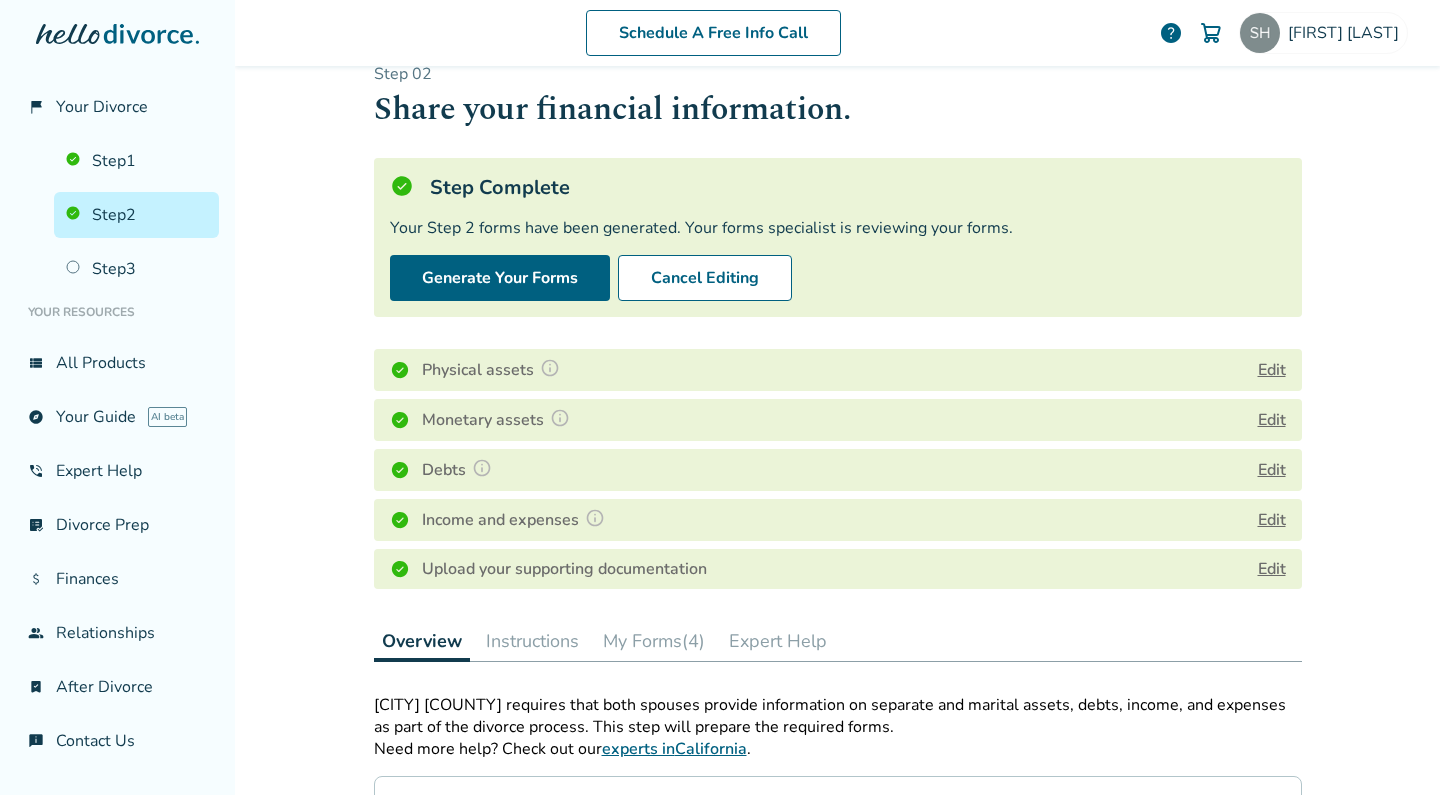 scroll, scrollTop: 37, scrollLeft: 0, axis: vertical 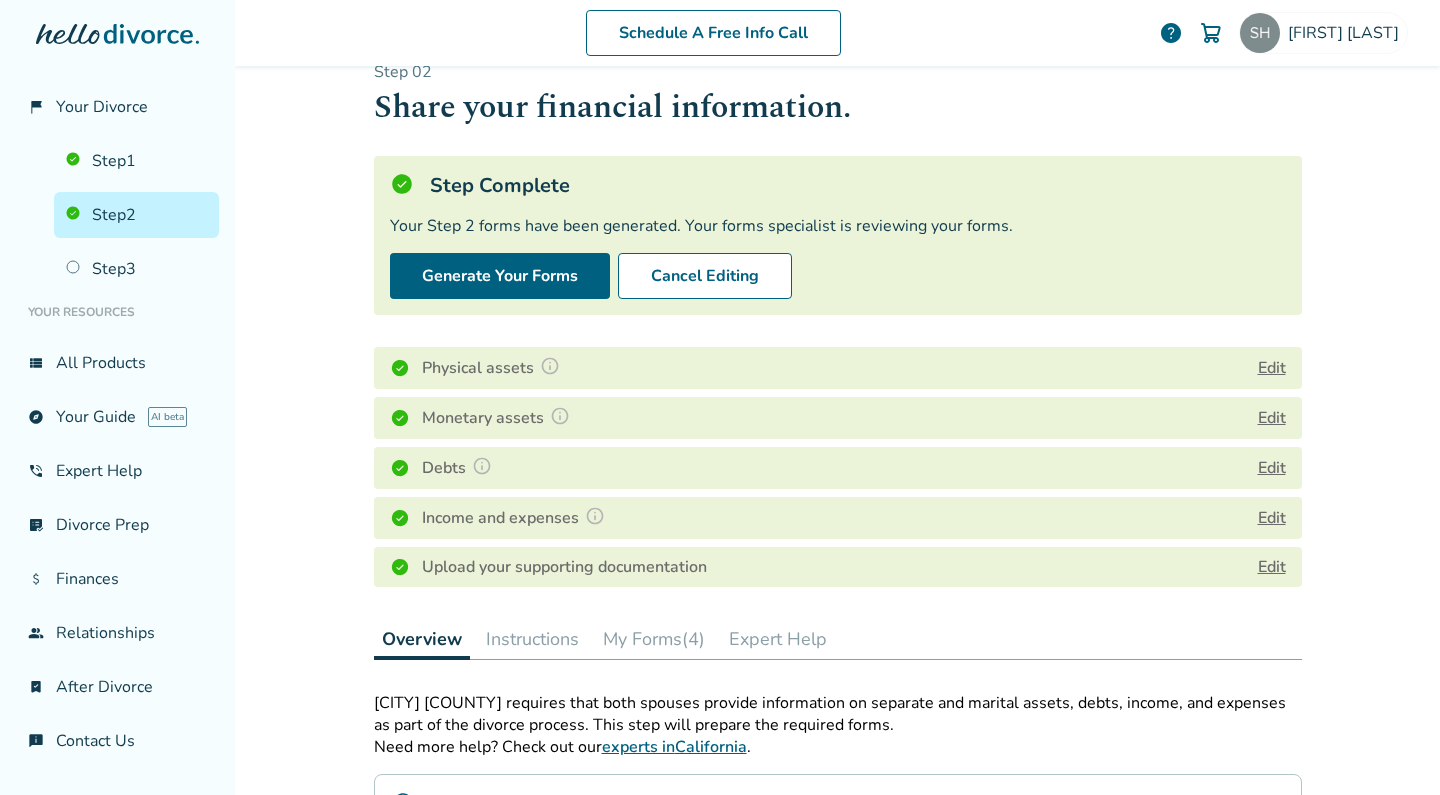click on "Edit" at bounding box center [1272, 418] 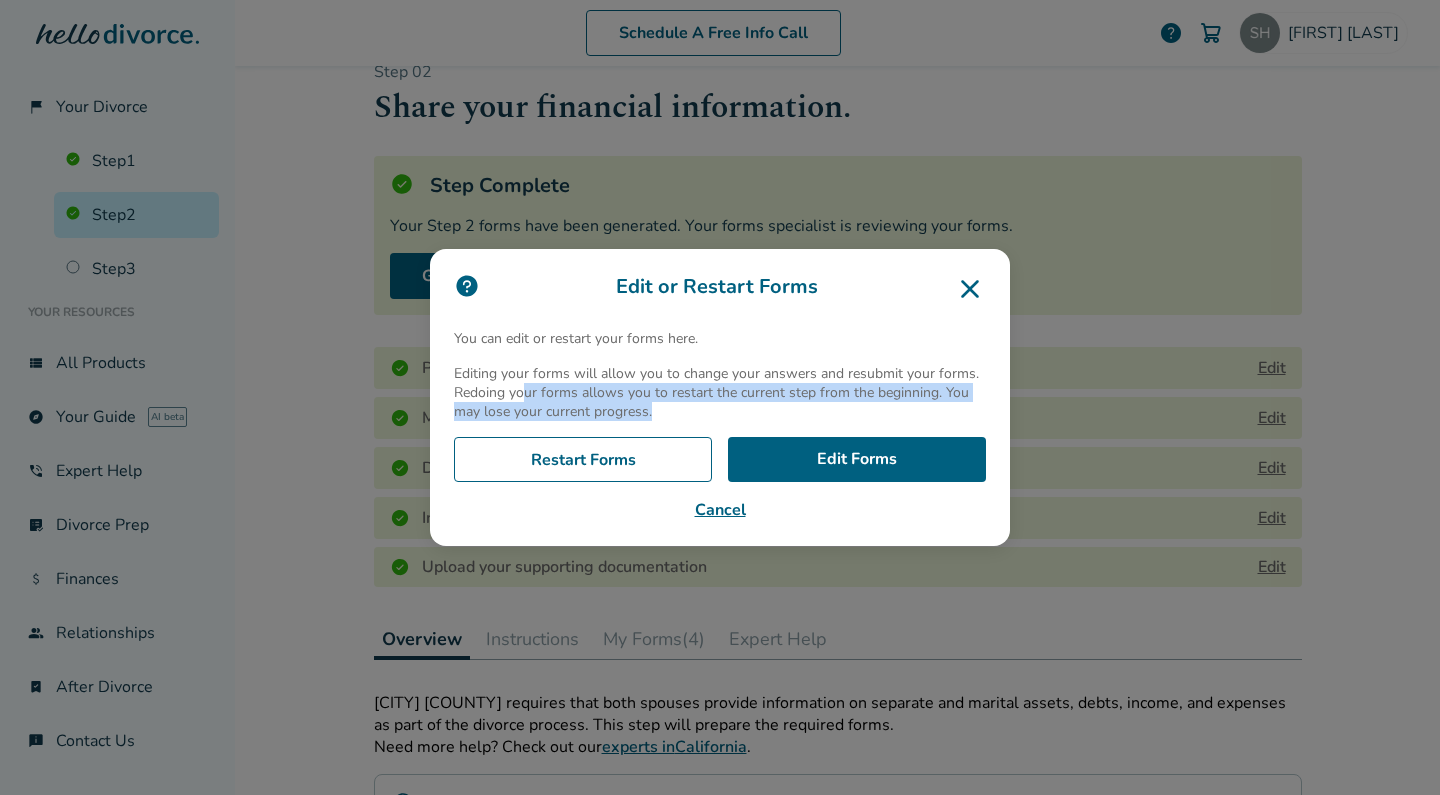 drag, startPoint x: 659, startPoint y: 411, endPoint x: 527, endPoint y: 389, distance: 133.82077 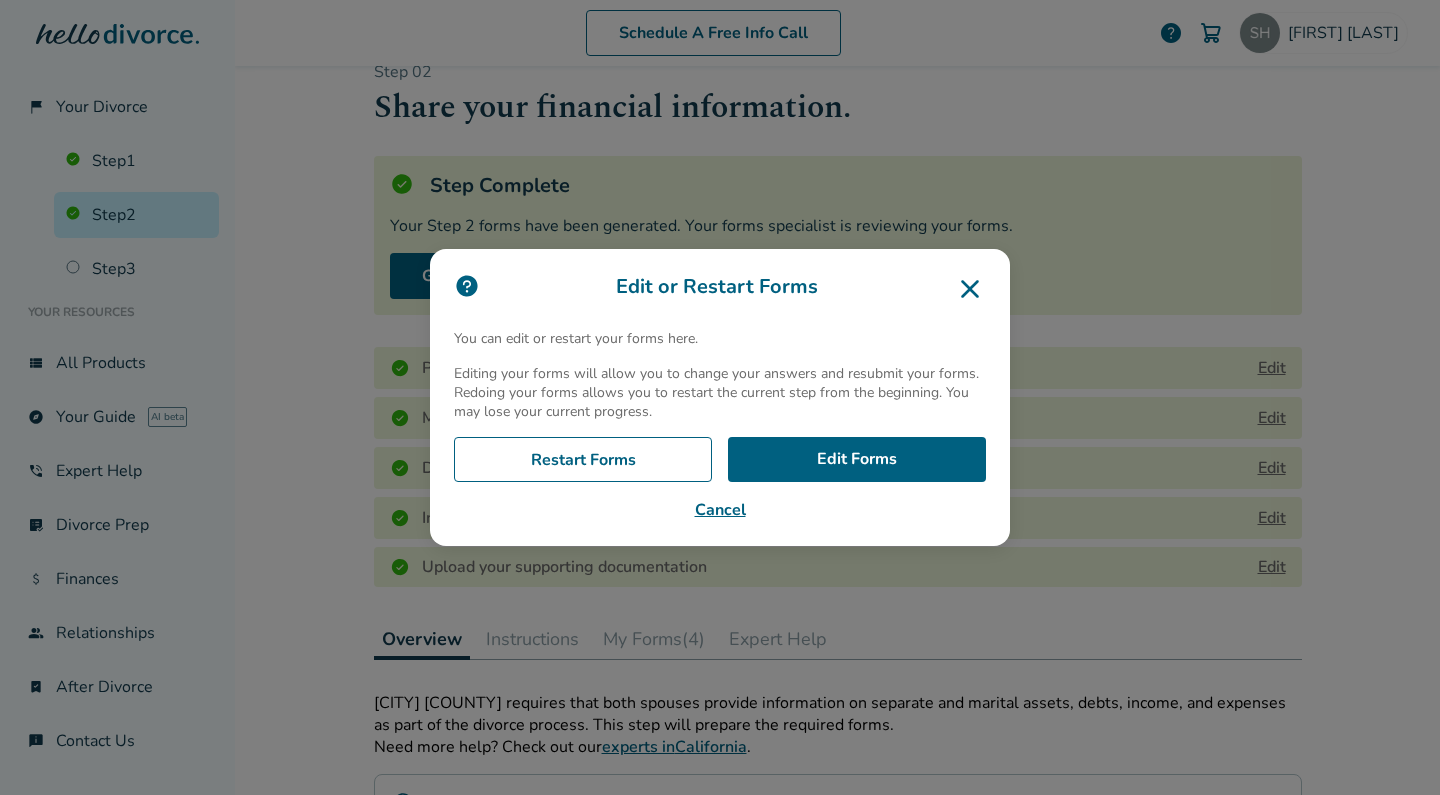 click on "Editing your forms will allow you to change your answers and resubmit your forms. Redoing your forms allows you to restart the current step from the beginning. You may lose your current progress." at bounding box center [720, 392] 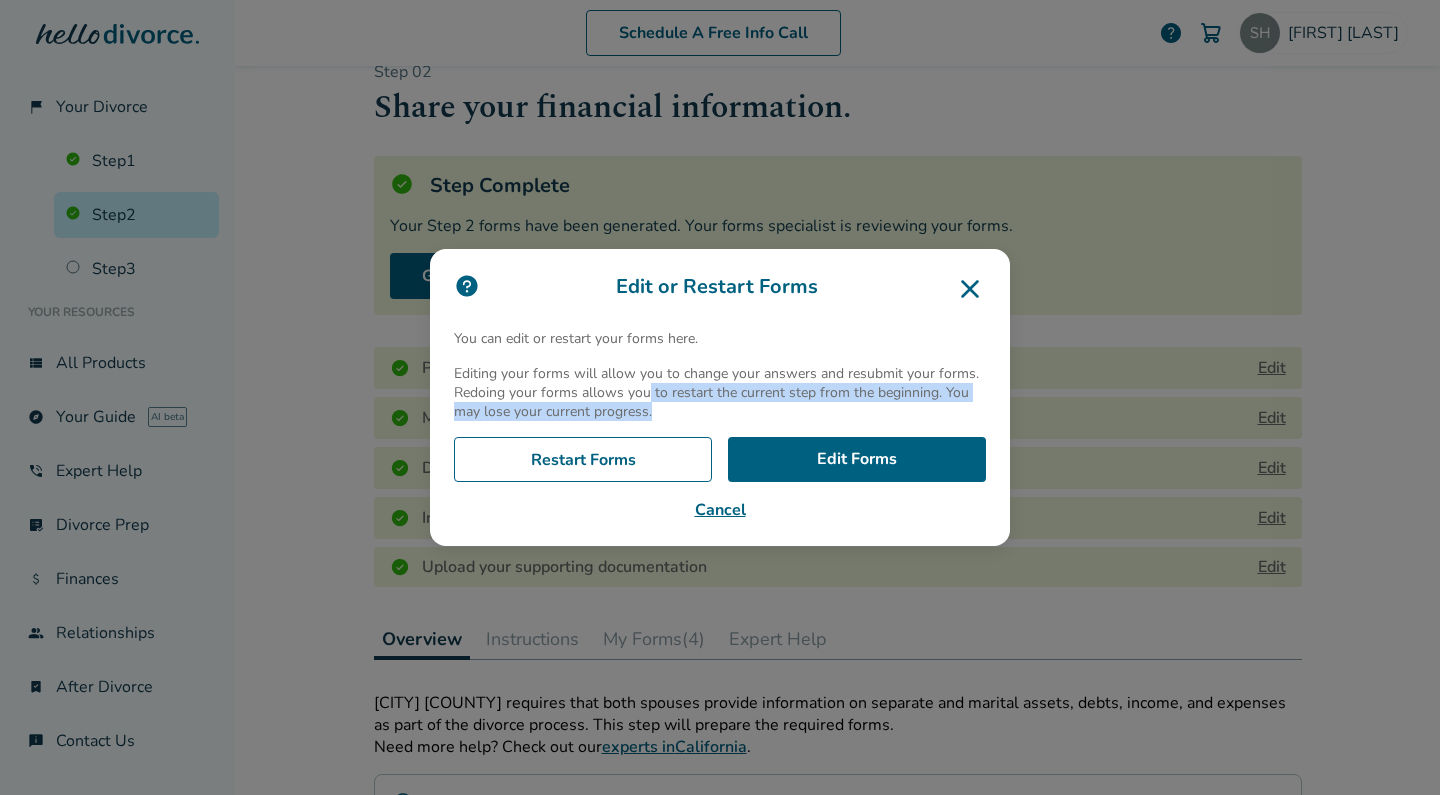 drag, startPoint x: 774, startPoint y: 413, endPoint x: 645, endPoint y: 393, distance: 130.54118 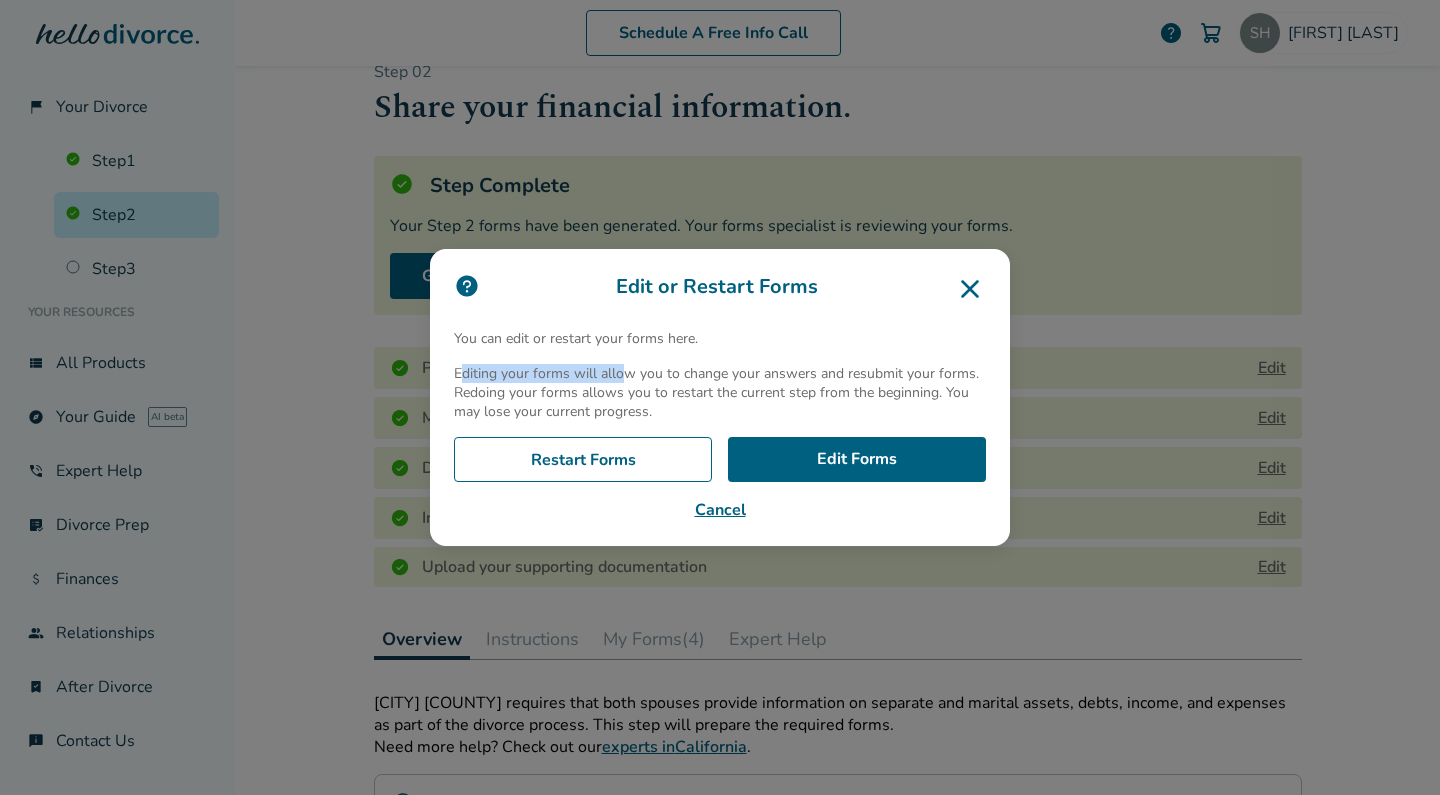 drag, startPoint x: 464, startPoint y: 372, endPoint x: 628, endPoint y: 372, distance: 164 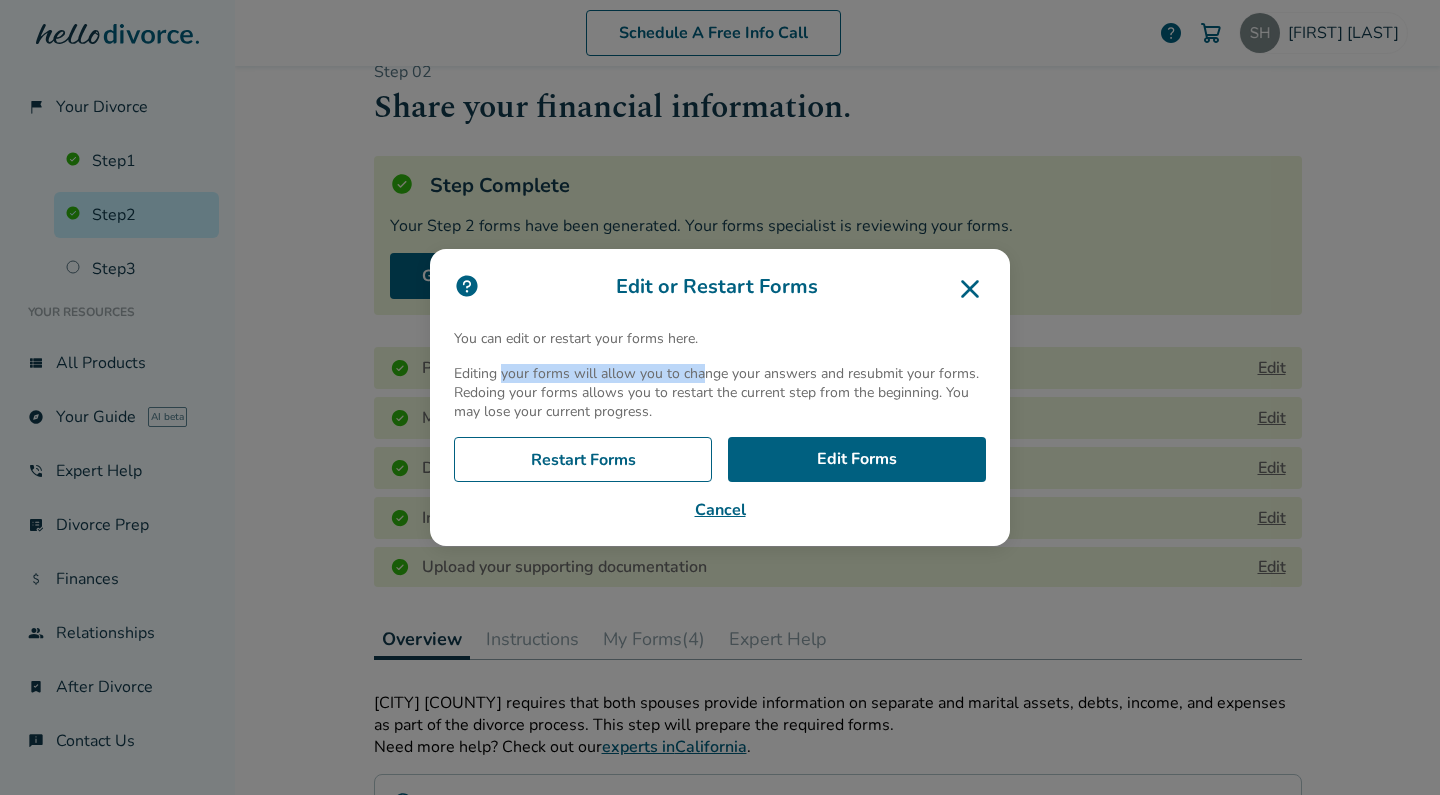 drag, startPoint x: 504, startPoint y: 373, endPoint x: 699, endPoint y: 370, distance: 195.02307 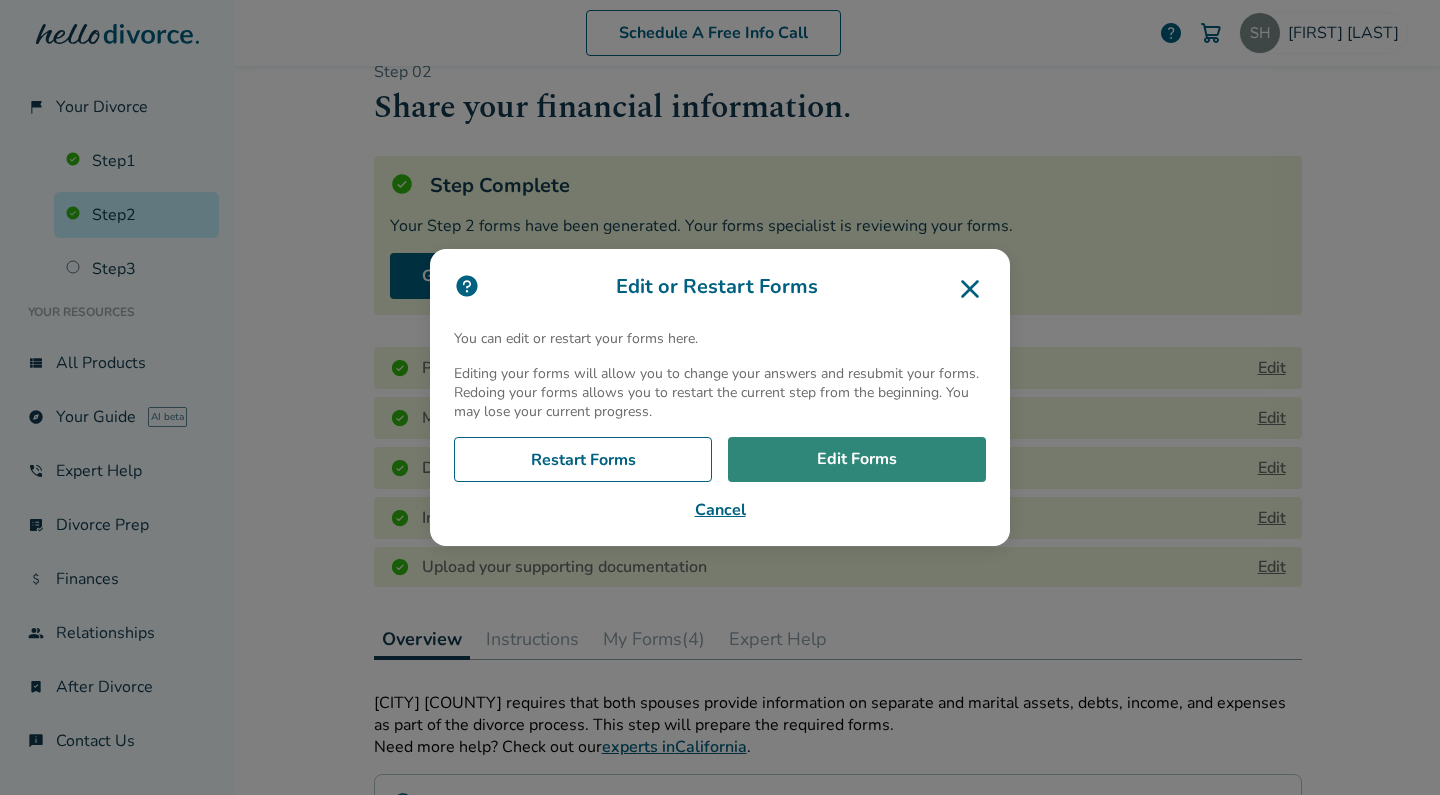 click on "Edit Forms" at bounding box center [857, 460] 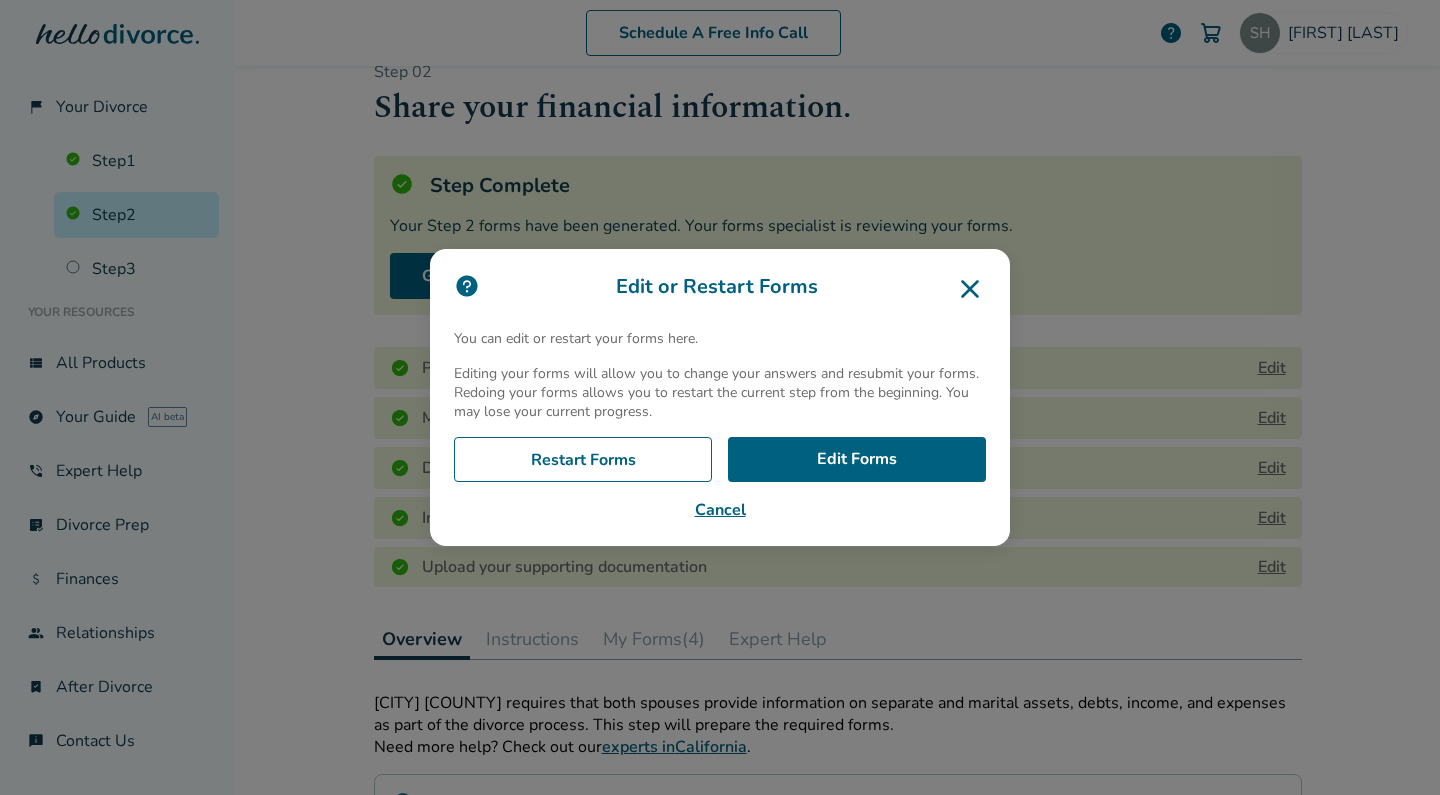 click 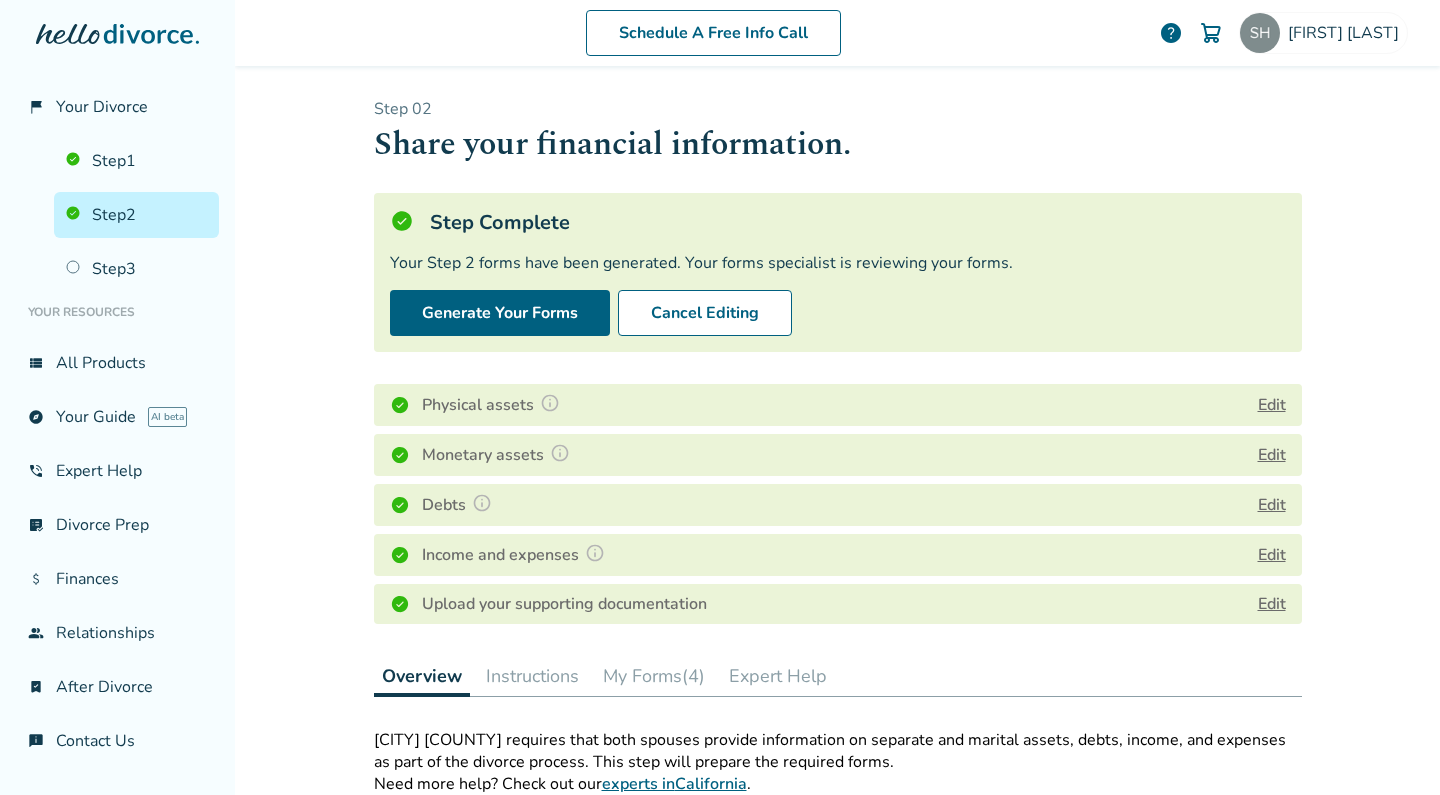 scroll, scrollTop: 0, scrollLeft: 0, axis: both 